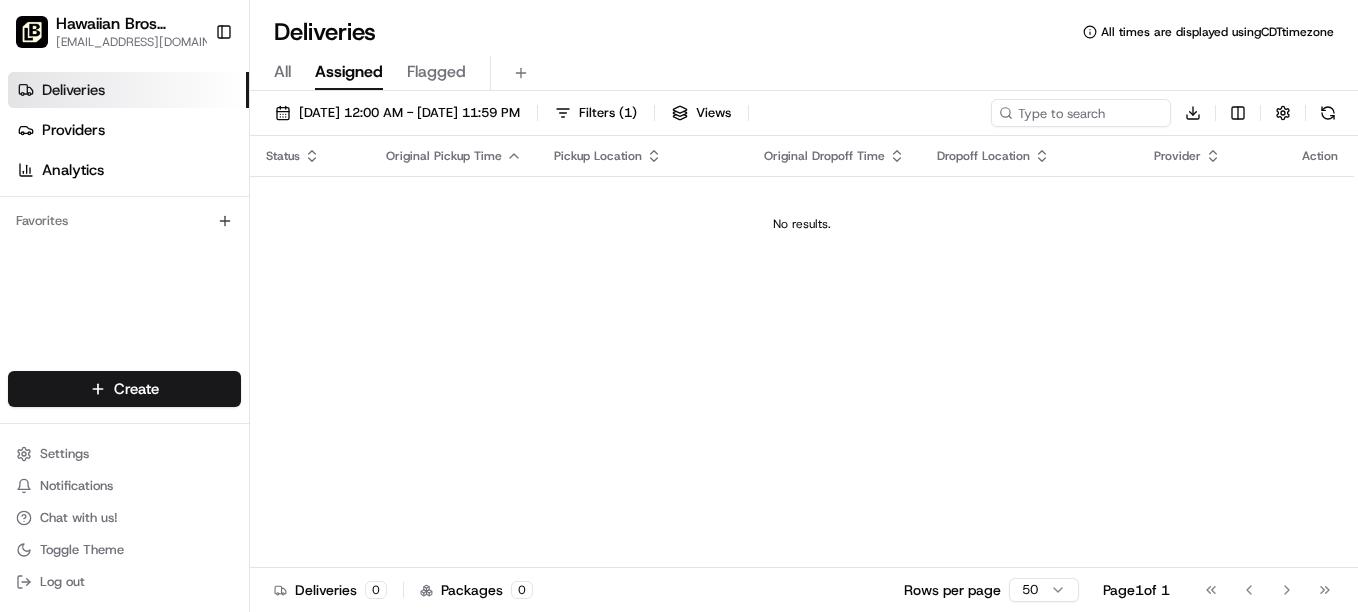 scroll, scrollTop: 0, scrollLeft: 0, axis: both 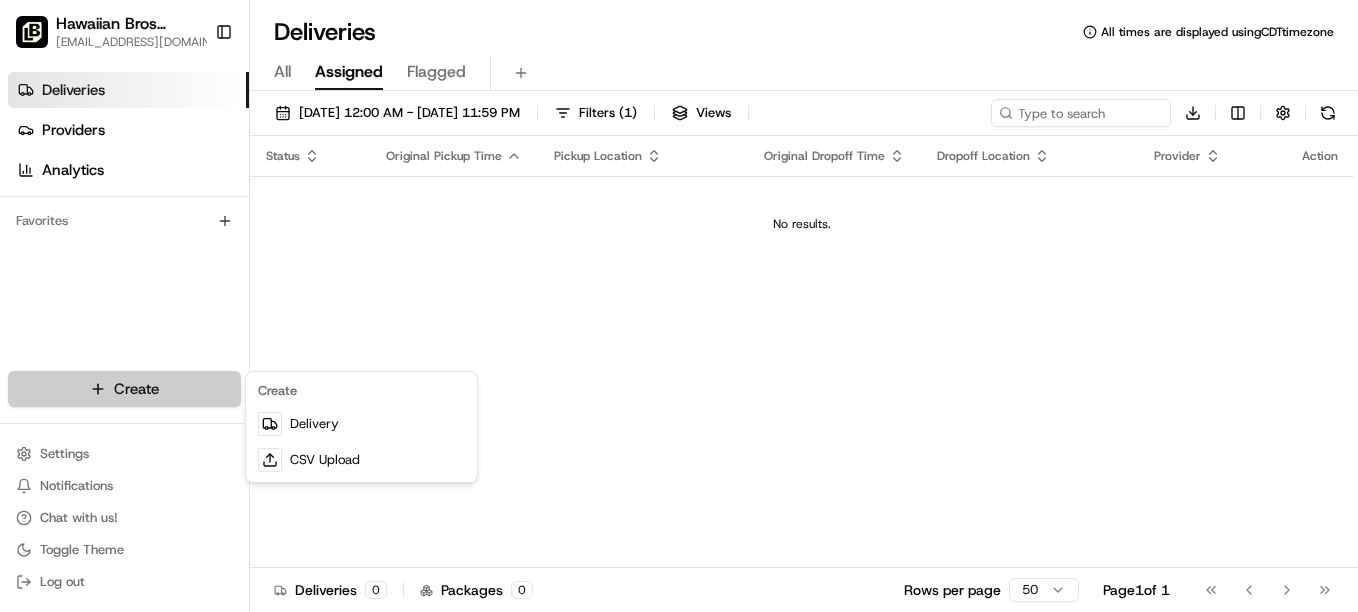 click on "Hawaiian Bros ([GEOGRAPHIC_DATA], [GEOGRAPHIC_DATA]) [EMAIL_ADDRESS][DOMAIN_NAME] Toggle Sidebar Deliveries Providers Analytics Favorites Main Menu Members & Organization Organization Users Roles Preferences Customization Tracking Orchestration Automations Dispatch Strategy Locations Pickup Locations Dropoff Locations Billing Billing Refund Requests Integrations Notification Triggers Webhooks API Keys Request Logs Create Settings Notifications Chat with us! Toggle Theme Log out Deliveries All times are displayed using  CDT  timezone All Assigned Flagged [DATE] 12:00 AM - [DATE] 11:59 PM Filters ( 1 ) Views Download Status Original Pickup Time Pickup Location Original Dropoff Time Dropoff Location Provider Action No results. Deliveries 0 Packages 0 Rows per page 50 Page  1  of   1 Go to first page Go to previous page Go to next page Go to last page
Create Delivery CSV Upload" at bounding box center [679, 306] 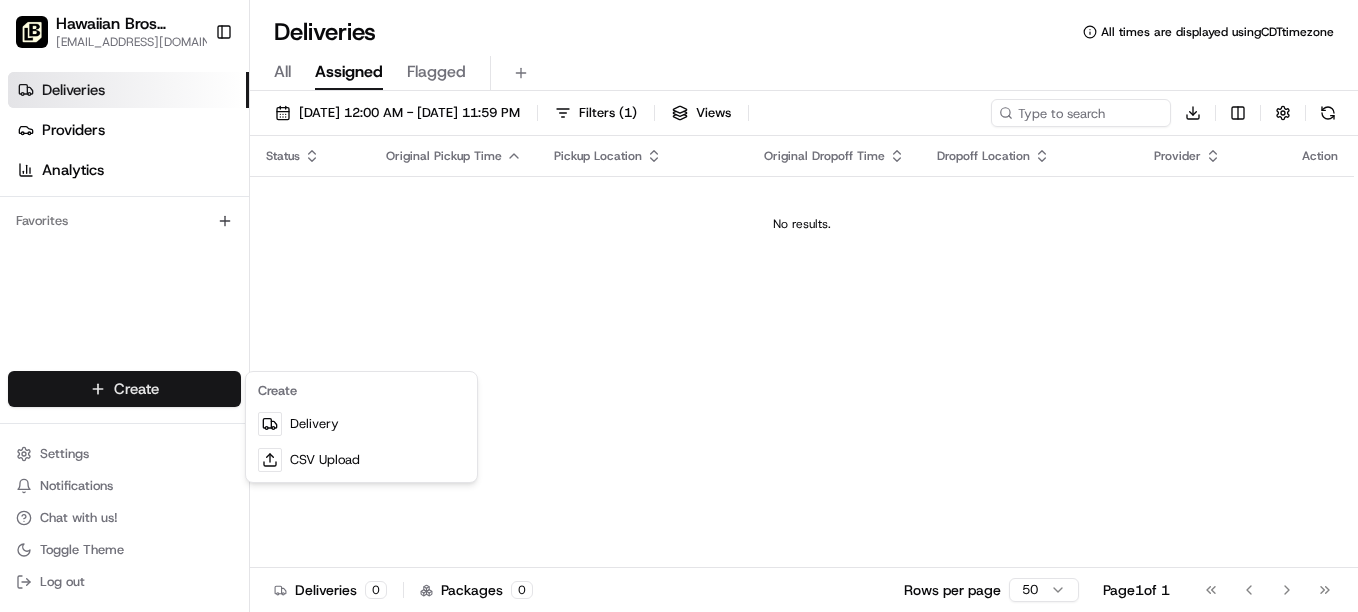 click on "Hawaiian Bros ([GEOGRAPHIC_DATA], [GEOGRAPHIC_DATA]) [EMAIL_ADDRESS][DOMAIN_NAME] Toggle Sidebar Deliveries Providers Analytics Favorites Main Menu Members & Organization Organization Users Roles Preferences Customization Tracking Orchestration Automations Dispatch Strategy Locations Pickup Locations Dropoff Locations Billing Billing Refund Requests Integrations Notification Triggers Webhooks API Keys Request Logs Create Settings Notifications Chat with us! Toggle Theme Log out Deliveries All times are displayed using  CDT  timezone All Assigned Flagged [DATE] 12:00 AM - [DATE] 11:59 PM Filters ( 1 ) Views Download Status Original Pickup Time Pickup Location Original Dropoff Time Dropoff Location Provider Action No results. Deliveries 0 Packages 0 Rows per page 50 Page  1  of   1 Go to first page Go to previous page Go to next page Go to last page
Create Delivery CSV Upload" at bounding box center [679, 306] 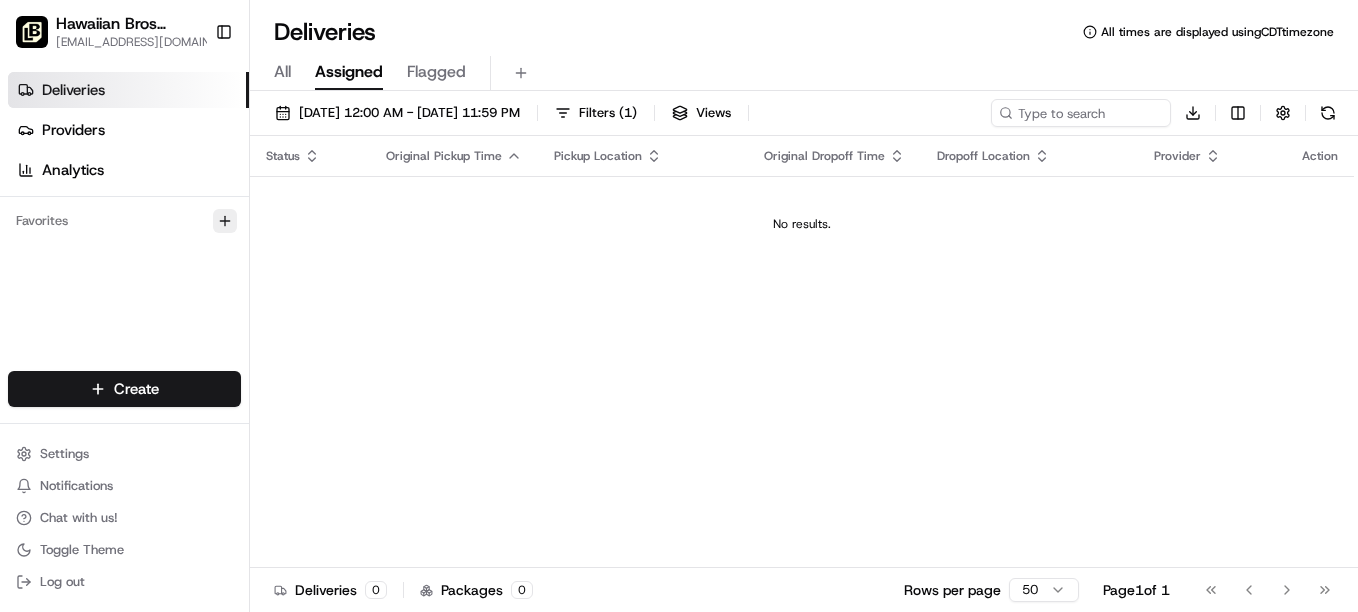 click 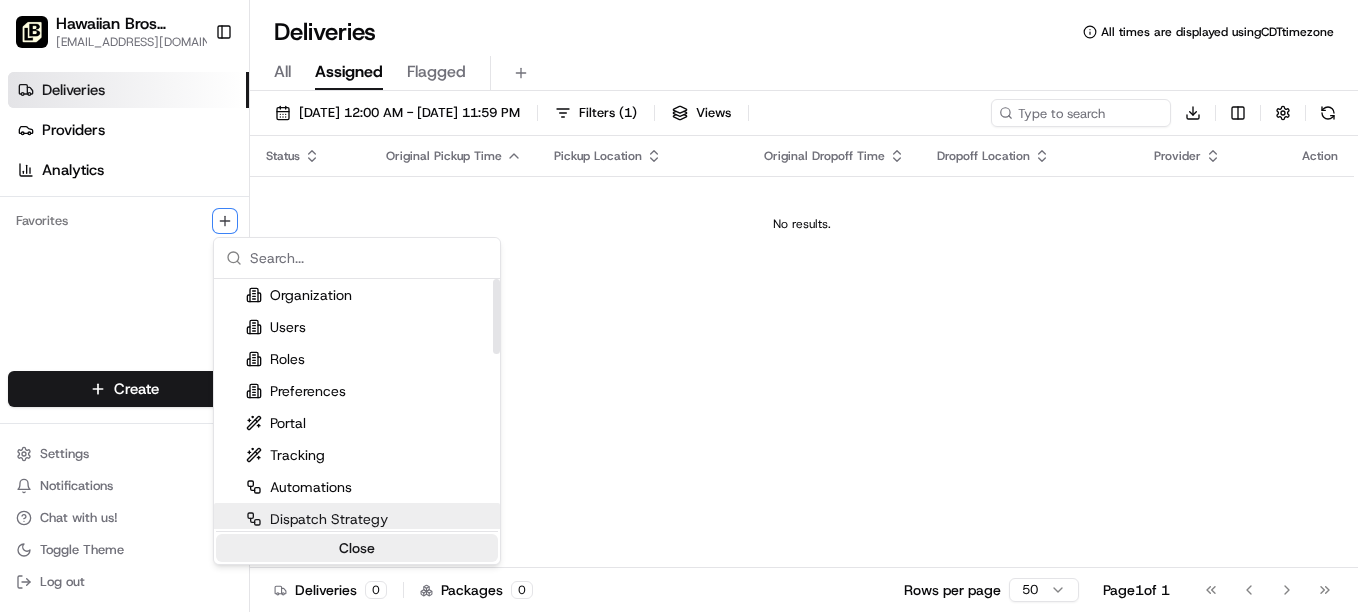 click on "Close" at bounding box center (357, 548) 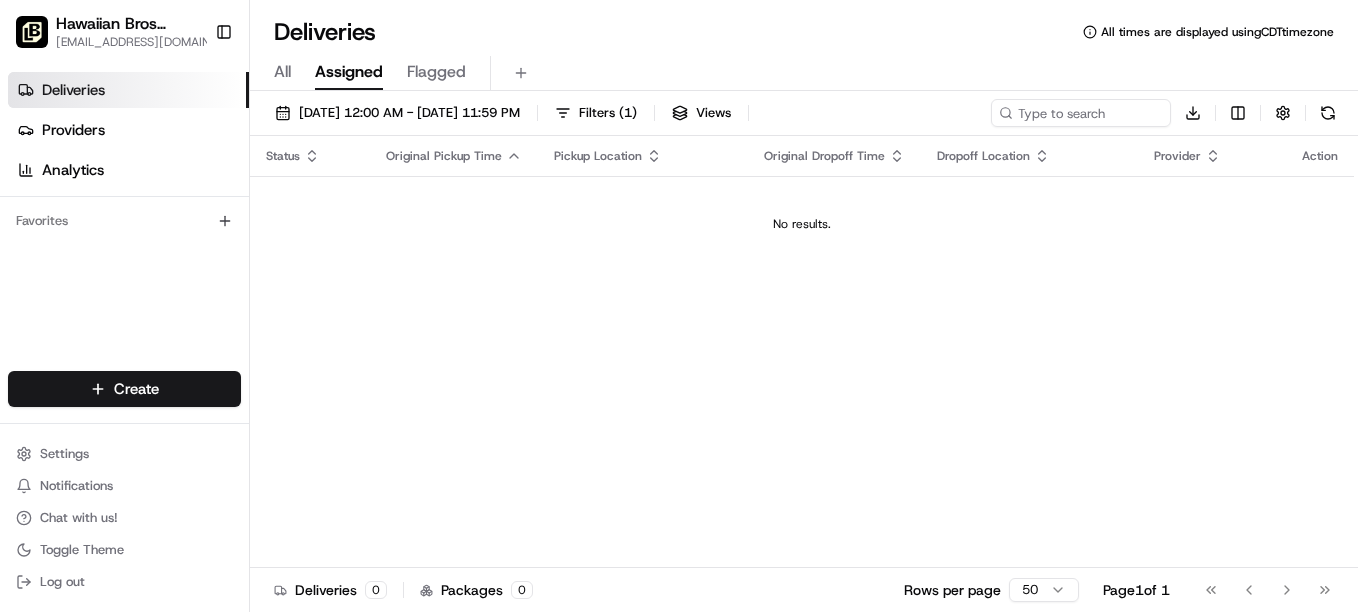 click on "All Assigned Flagged" at bounding box center (804, 73) 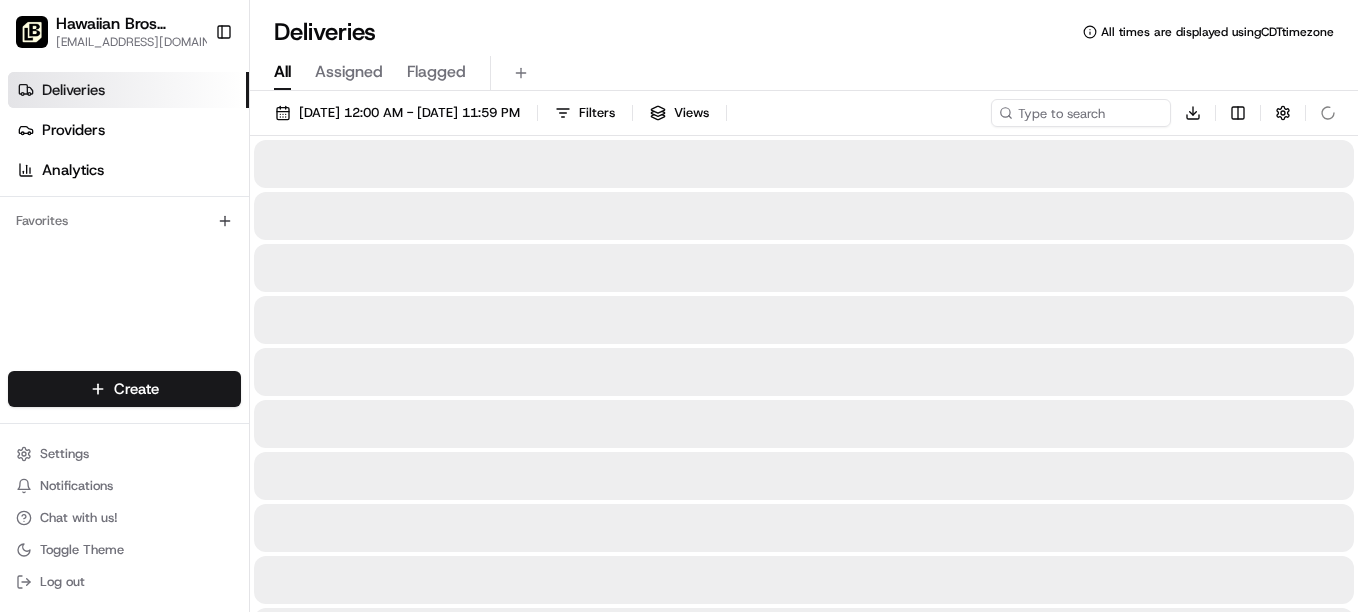 click on "All" at bounding box center [282, 72] 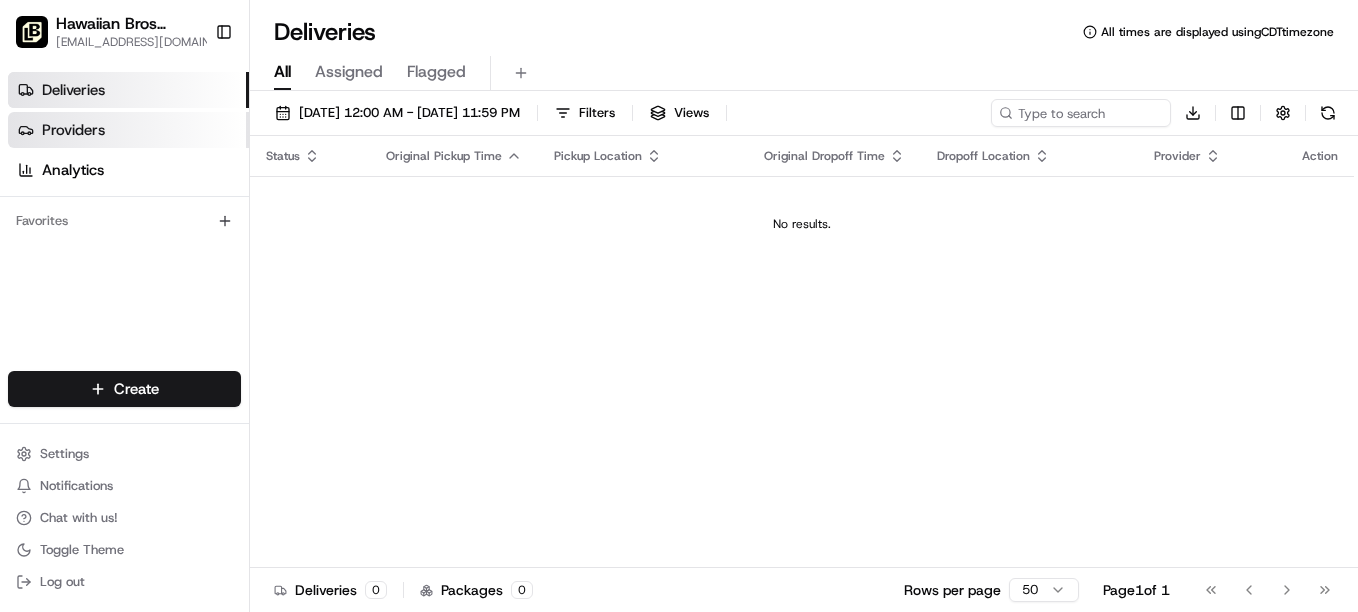 click on "Providers" at bounding box center (73, 130) 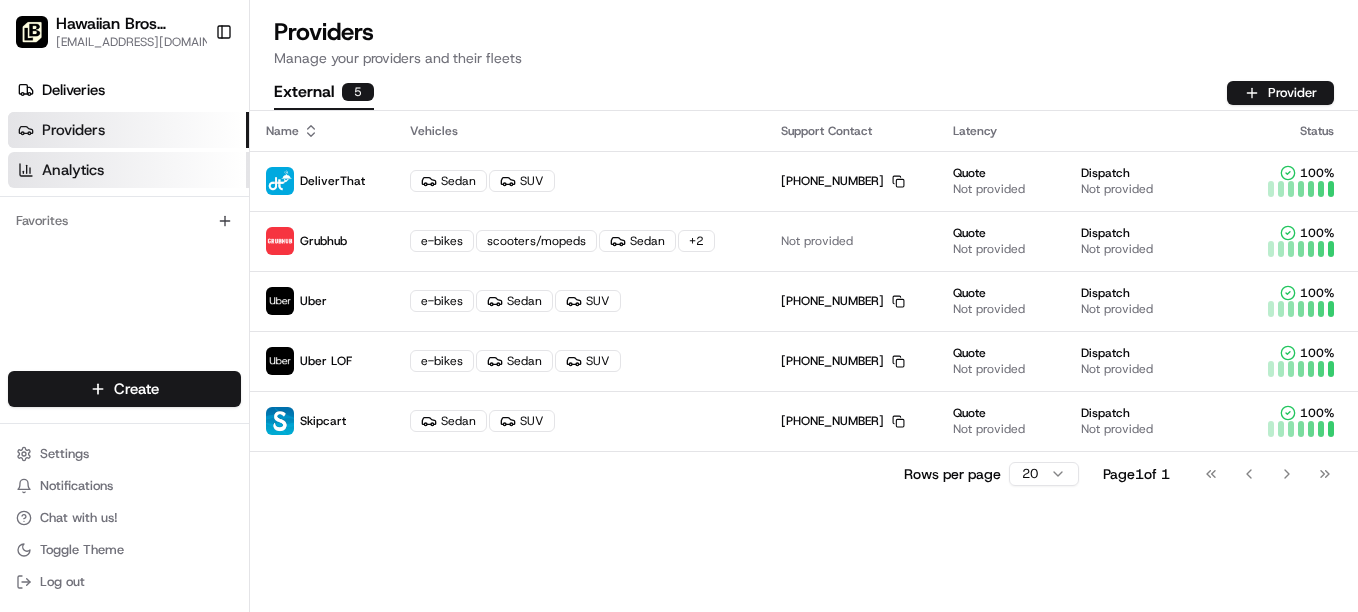 click on "Analytics" at bounding box center [73, 170] 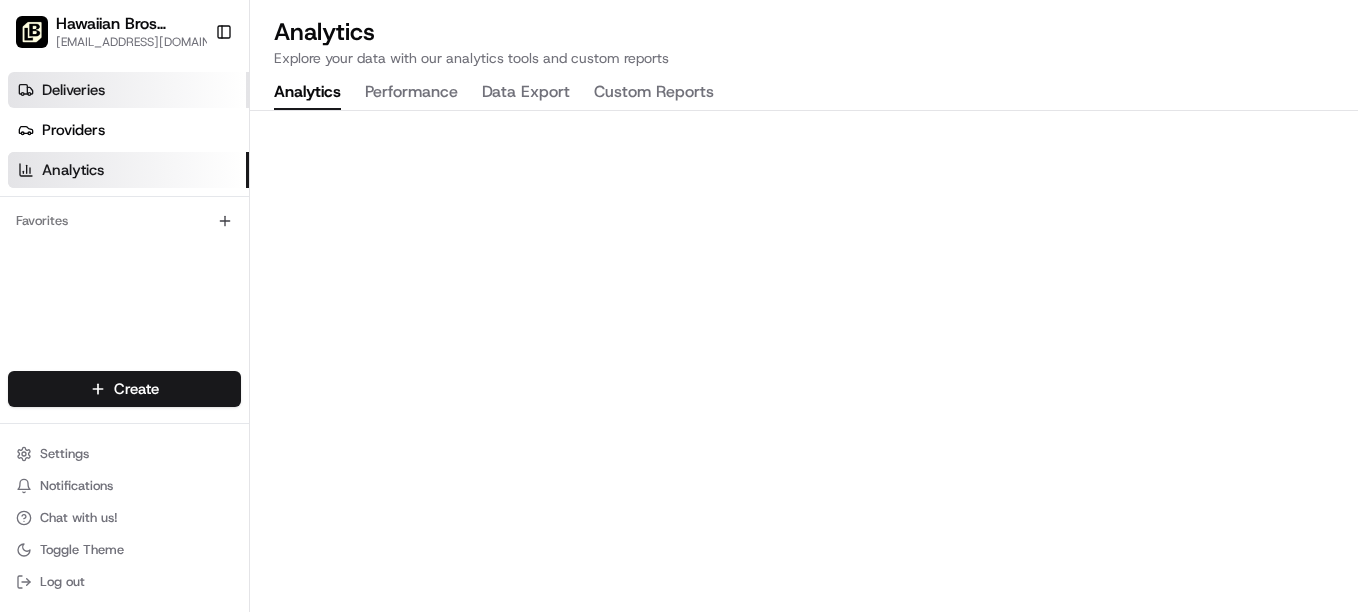 click on "Deliveries" at bounding box center [73, 90] 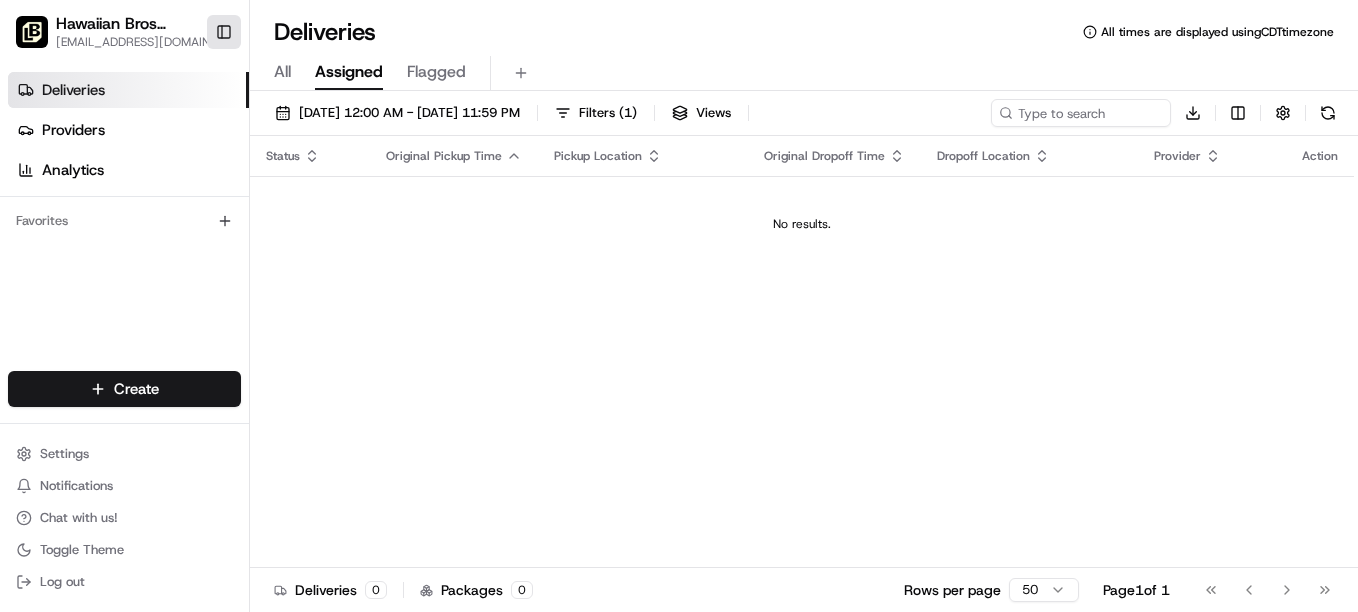 click on "Toggle Sidebar" at bounding box center (224, 32) 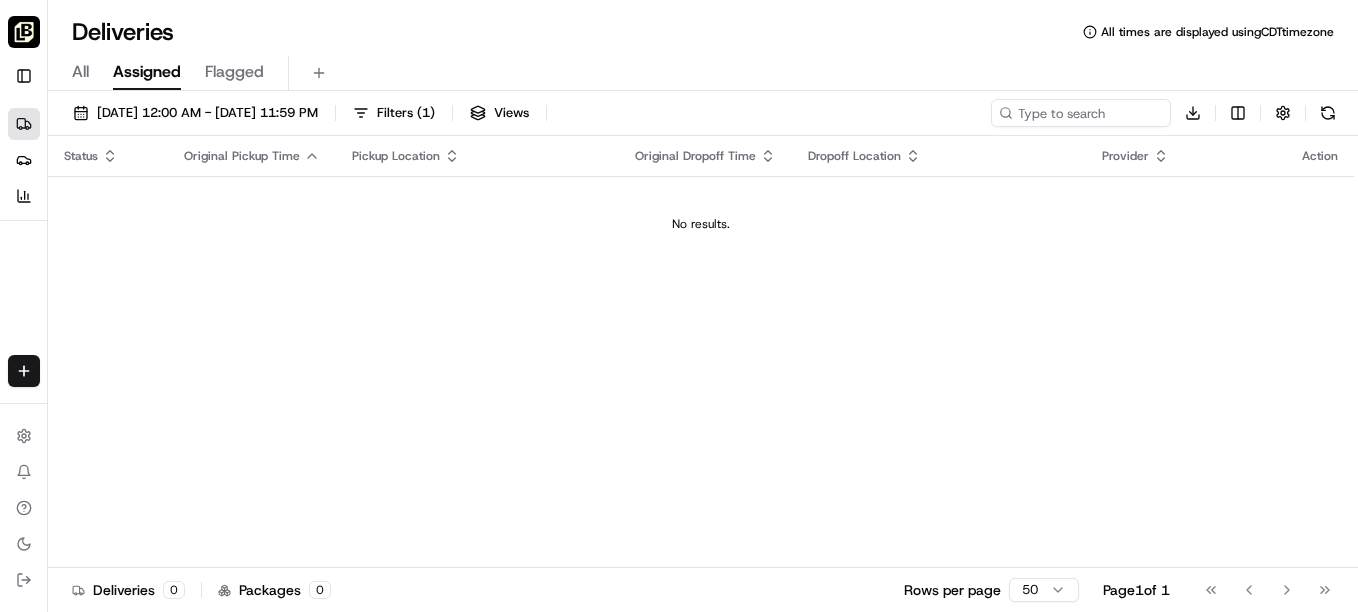 click at bounding box center [24, 32] 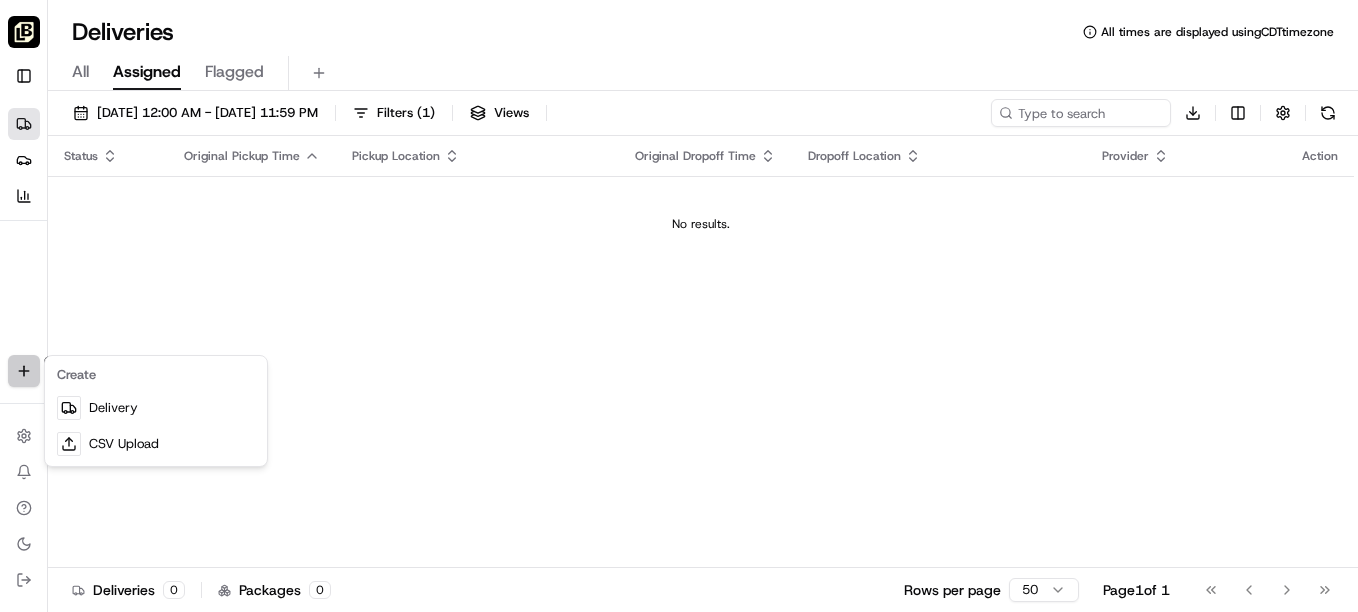 click on "Hawaiian Bros ([GEOGRAPHIC_DATA], [GEOGRAPHIC_DATA]) [EMAIL_ADDRESS][DOMAIN_NAME] Toggle Sidebar Deliveries Providers Analytics Favorites Main Menu Members & Organization Organization Users Roles Preferences Customization Tracking Orchestration Automations Dispatch Strategy Locations Pickup Locations Dropoff Locations Billing Billing Refund Requests Integrations Notification Triggers Webhooks API Keys Request Logs Create Settings Notifications Chat with us! Toggle Theme Log out Deliveries All times are displayed using  CDT  timezone All Assigned Flagged [DATE] 12:00 AM - [DATE] 11:59 PM Filters ( 1 ) Views Download Status Original Pickup Time Pickup Location Original Dropoff Time Dropoff Location Provider Action No results. Deliveries 0 Packages 0 Rows per page 50 Page  1  of   1 Go to first page Go to previous page Go to next page Go to last page
Create Create Create Delivery" at bounding box center [679, 306] 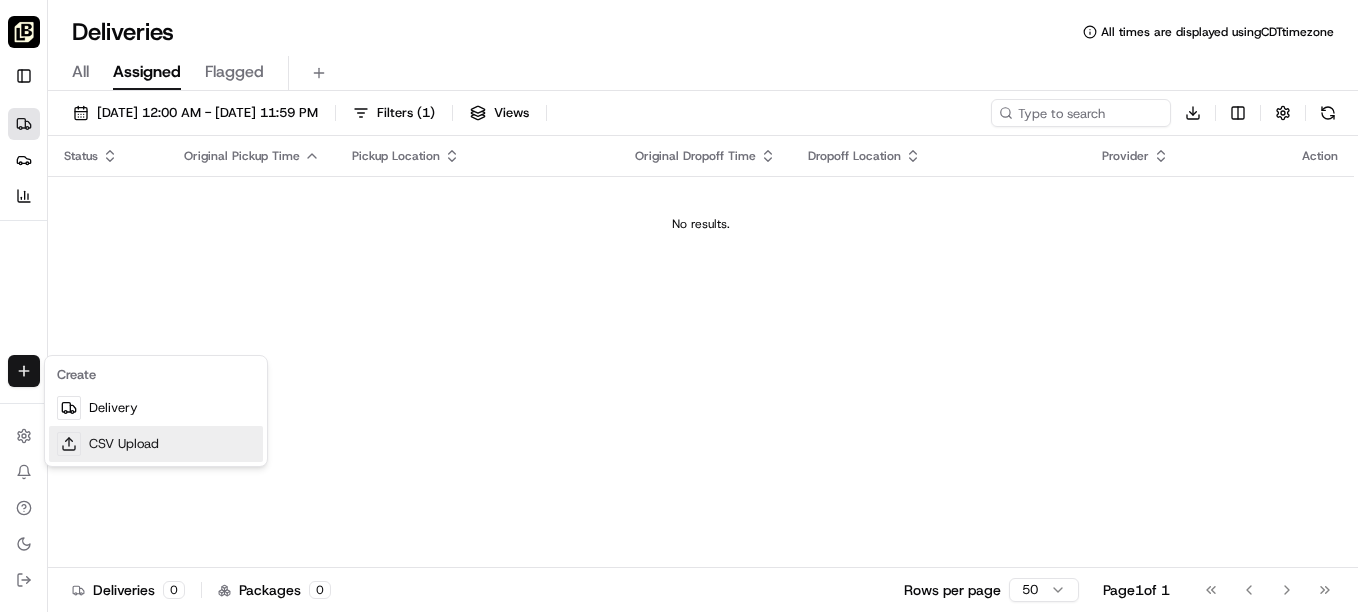 click on "CSV Upload" at bounding box center (156, 444) 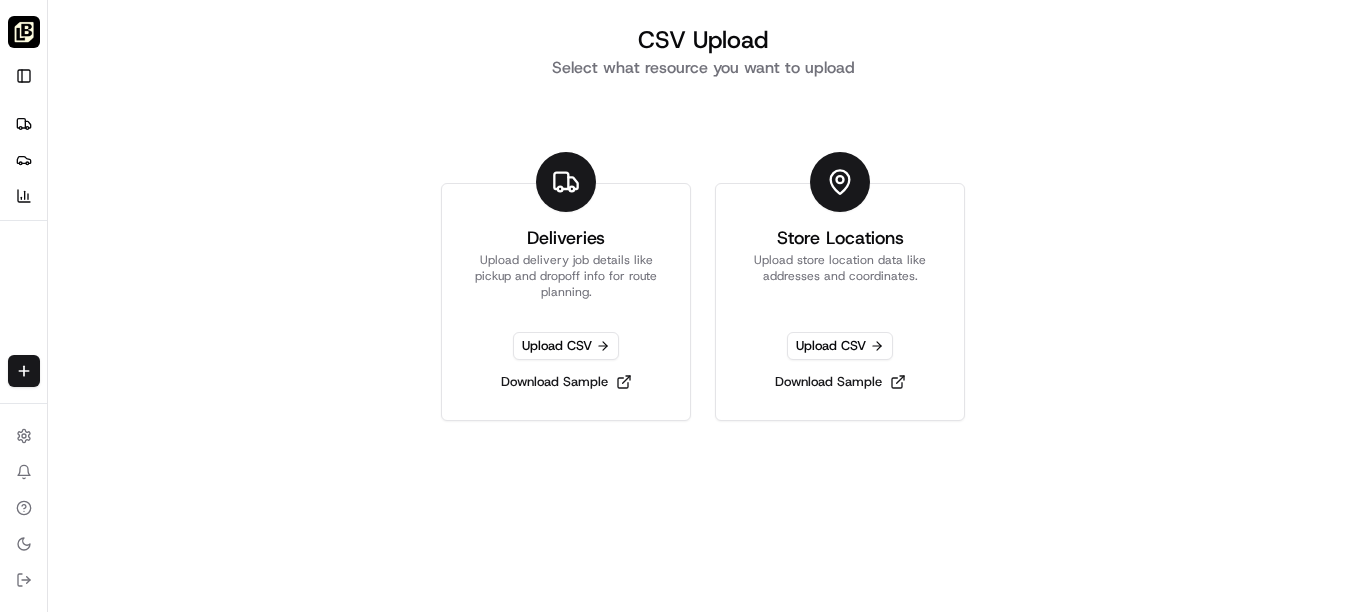 click on "Deliveries Providers Analytics Favorites" at bounding box center [42, 261] 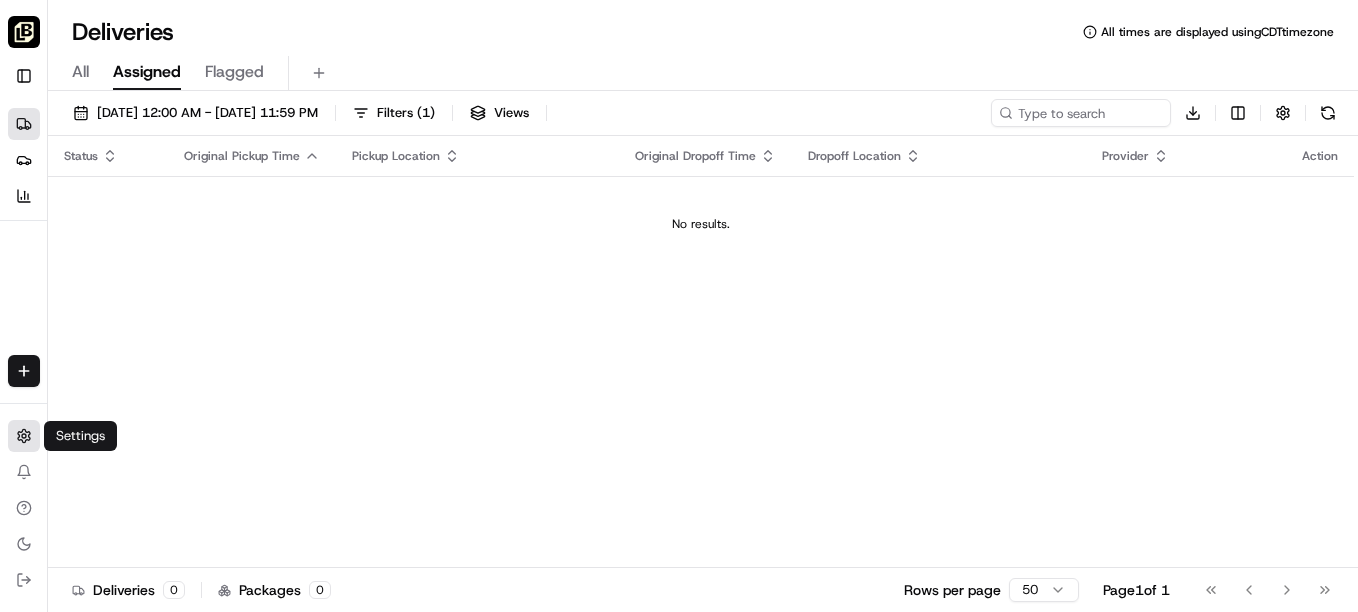 click 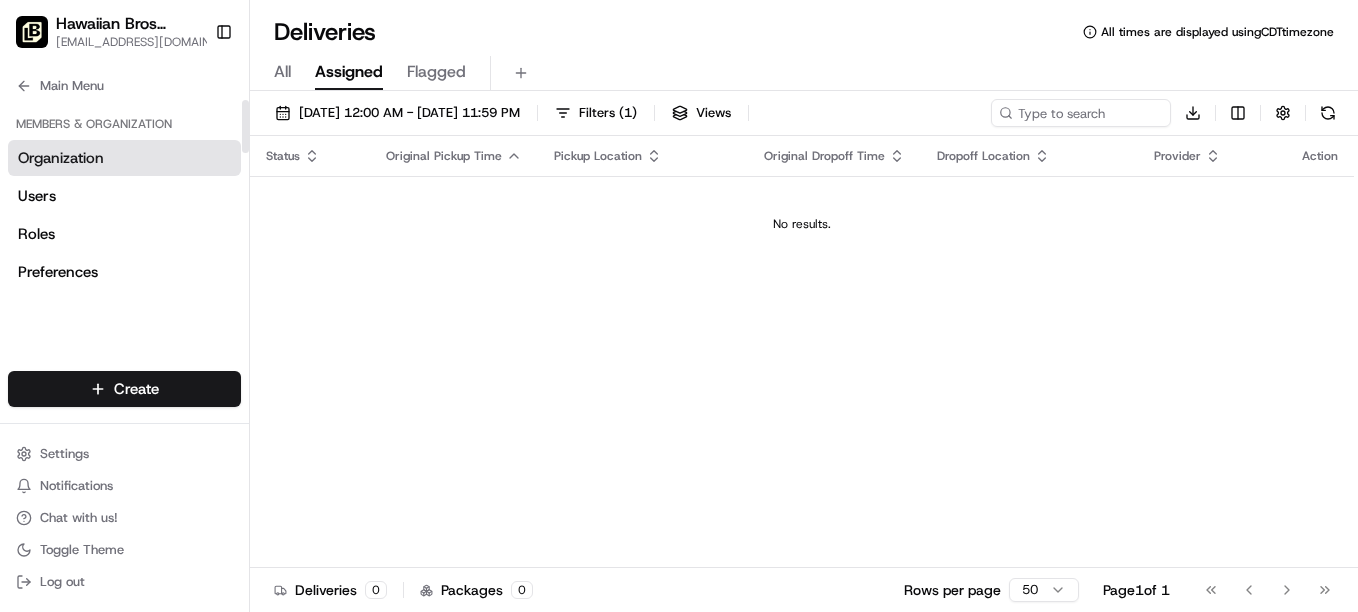 click on "Organization" at bounding box center (61, 158) 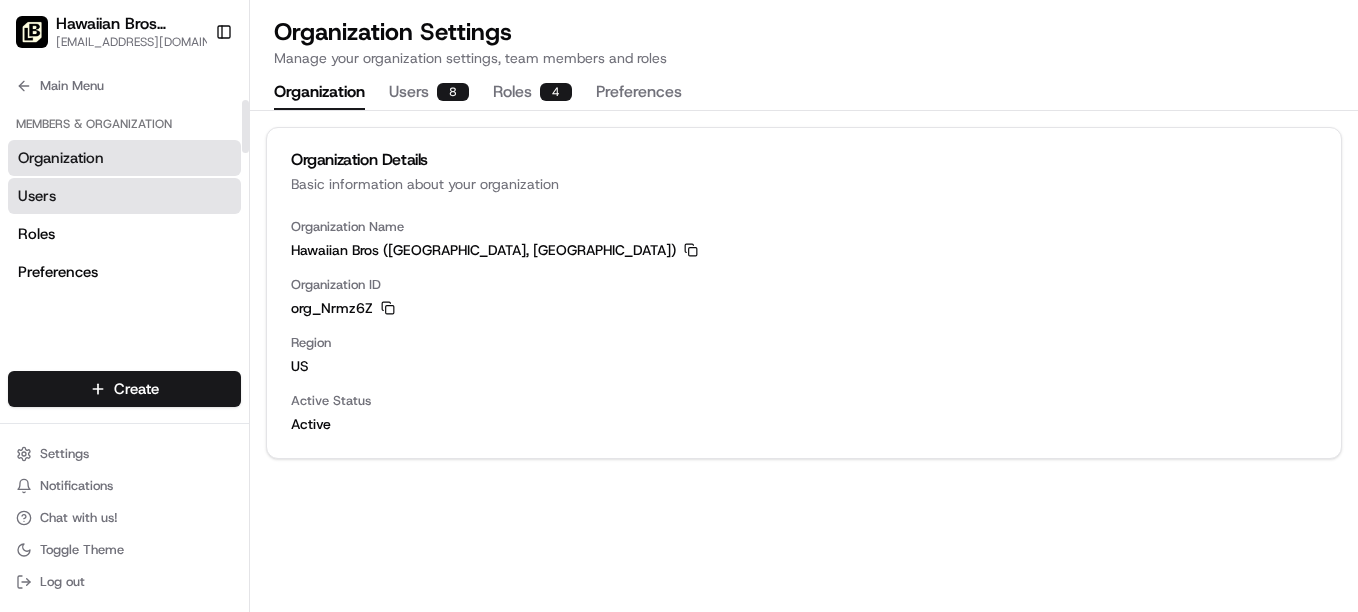 click on "Users" at bounding box center [124, 196] 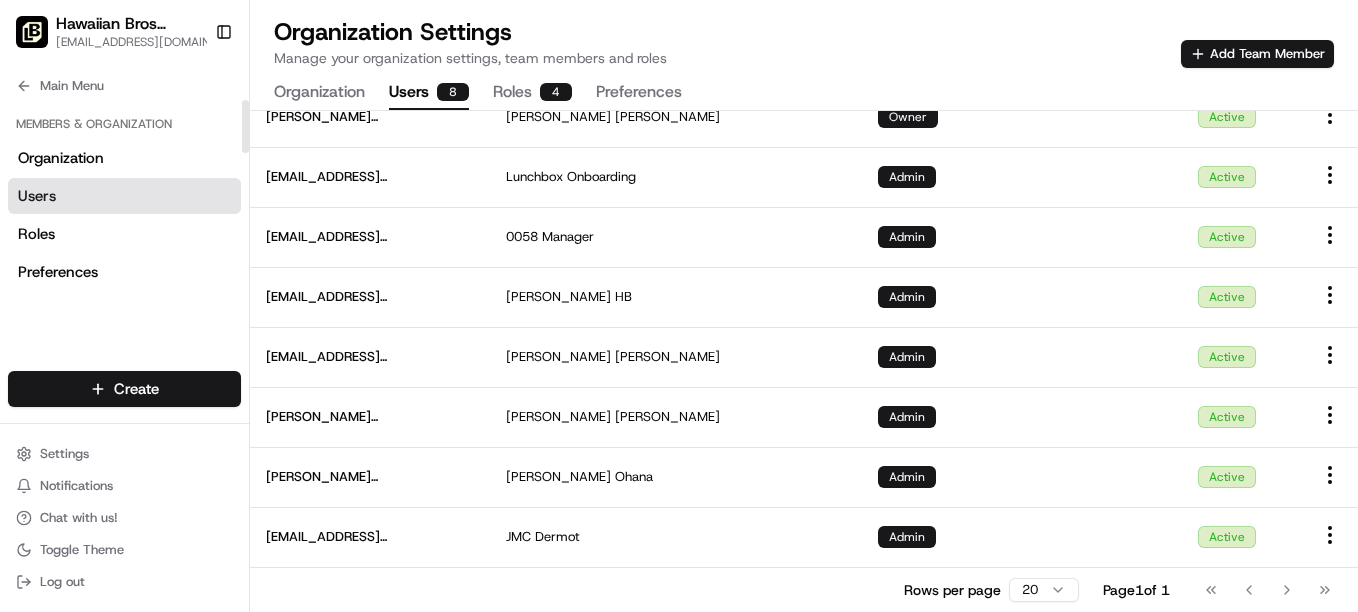 scroll, scrollTop: 0, scrollLeft: 0, axis: both 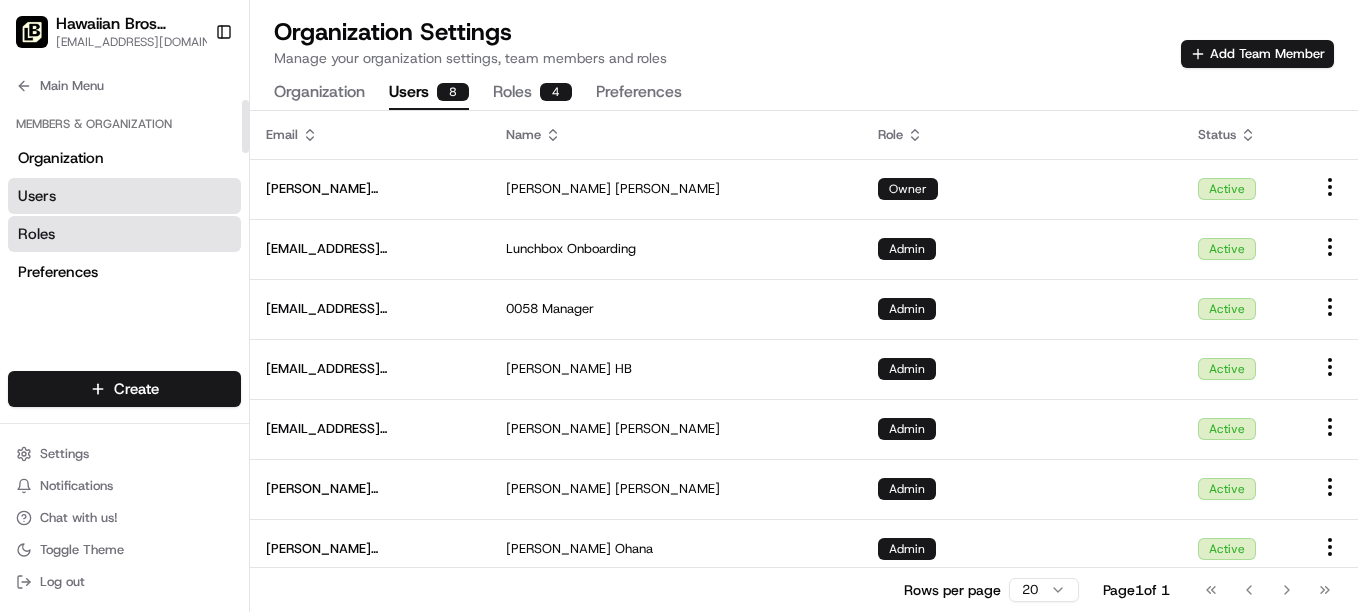 click on "Roles" at bounding box center [36, 234] 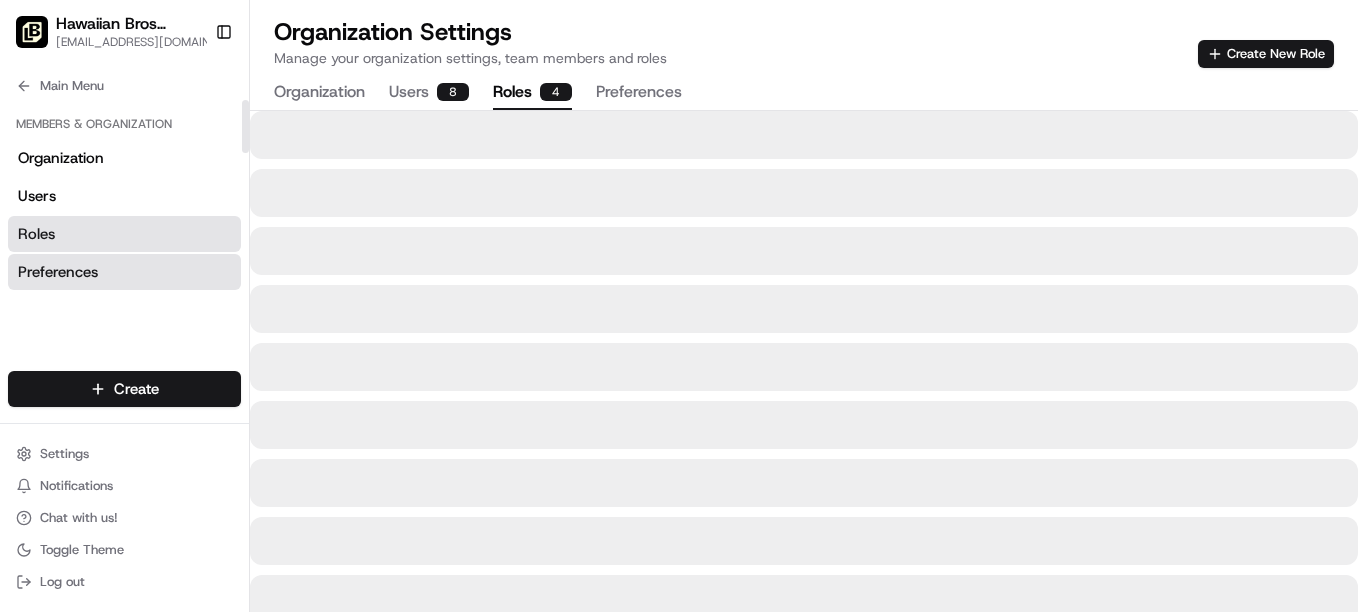 click on "Preferences" at bounding box center [58, 272] 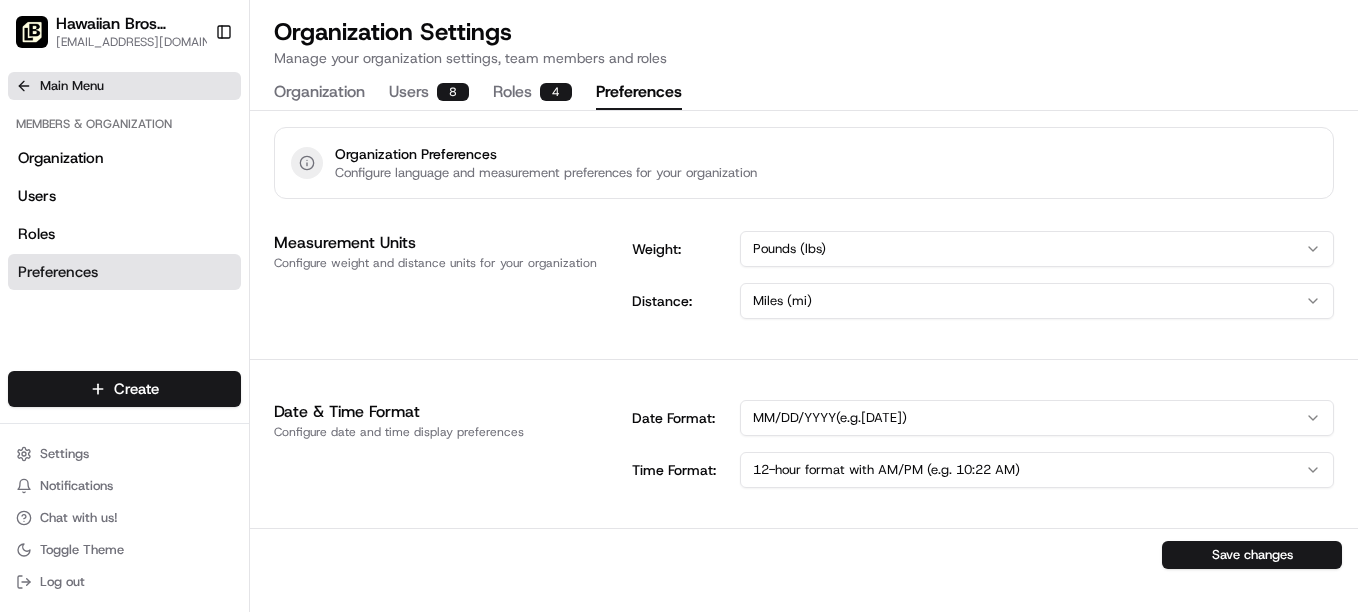 click 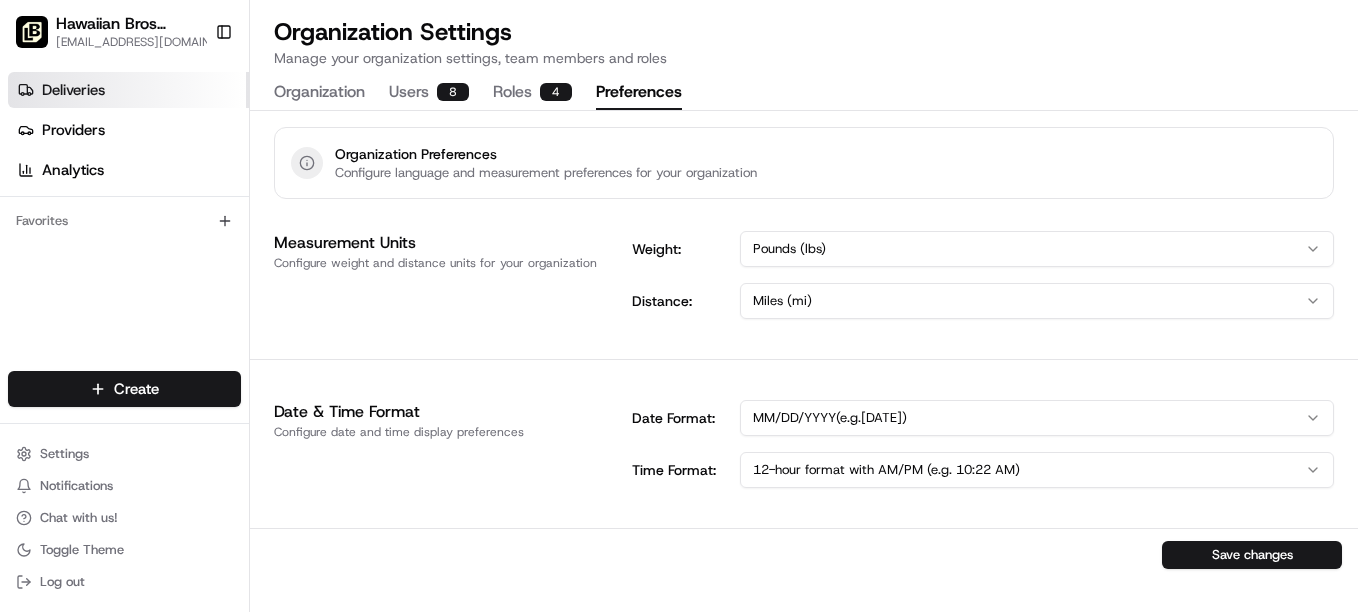 click on "Deliveries" at bounding box center [73, 90] 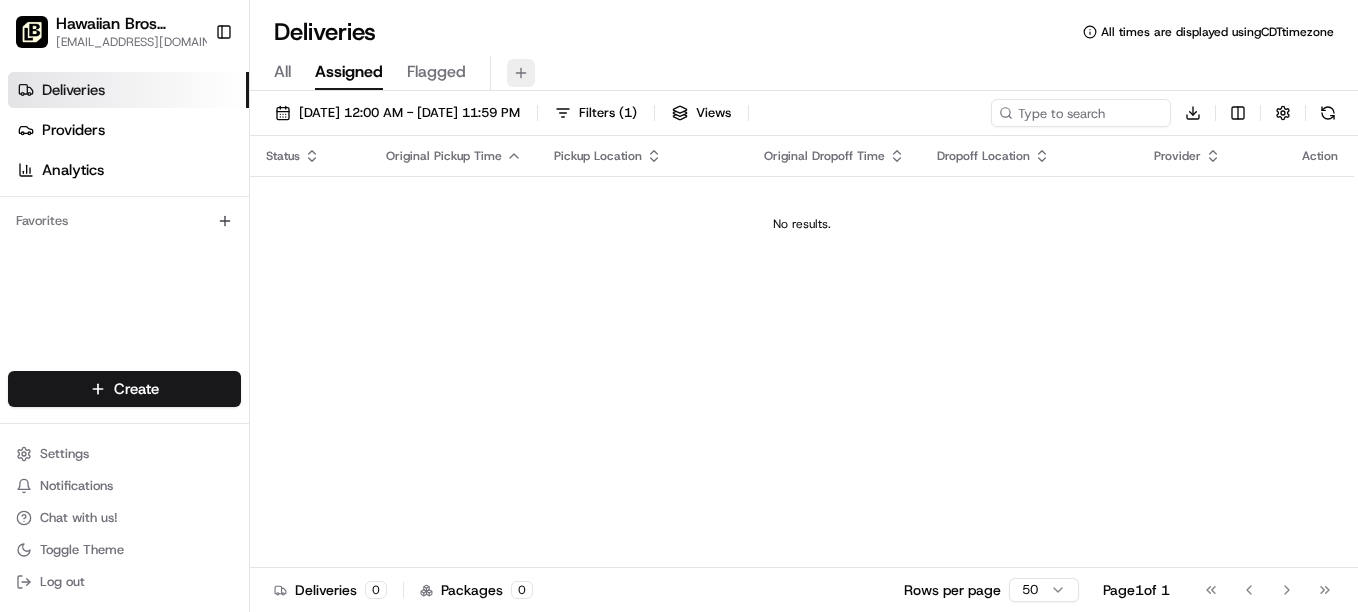 click at bounding box center (521, 73) 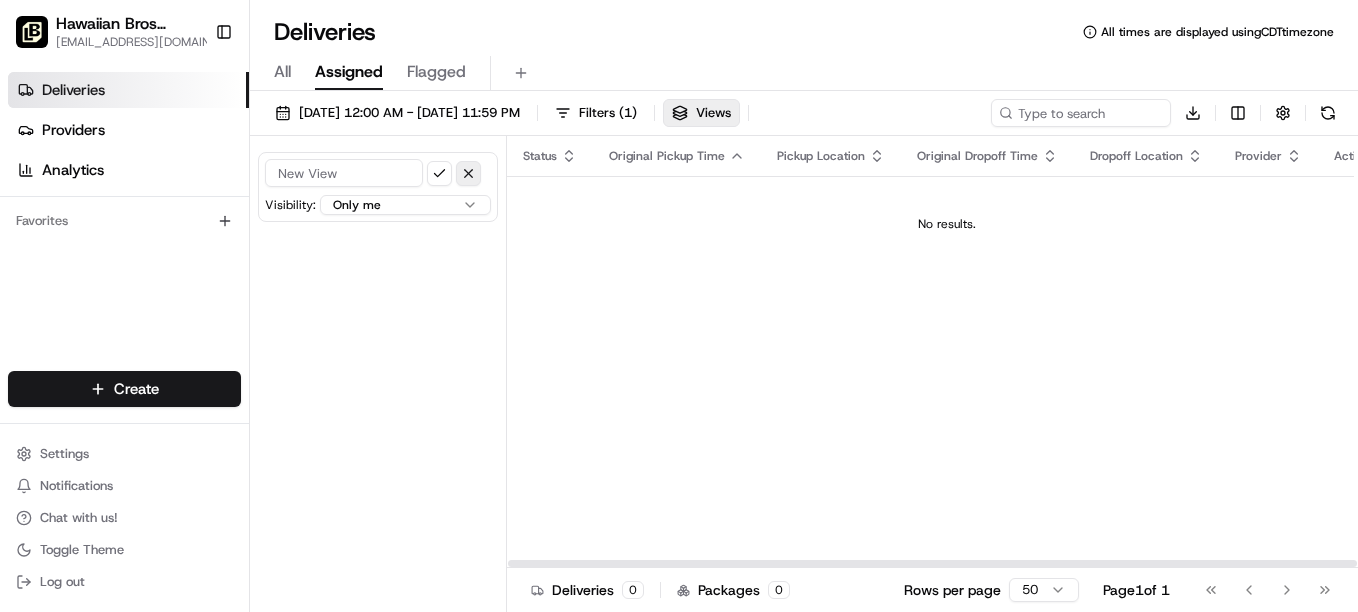 click at bounding box center [468, 173] 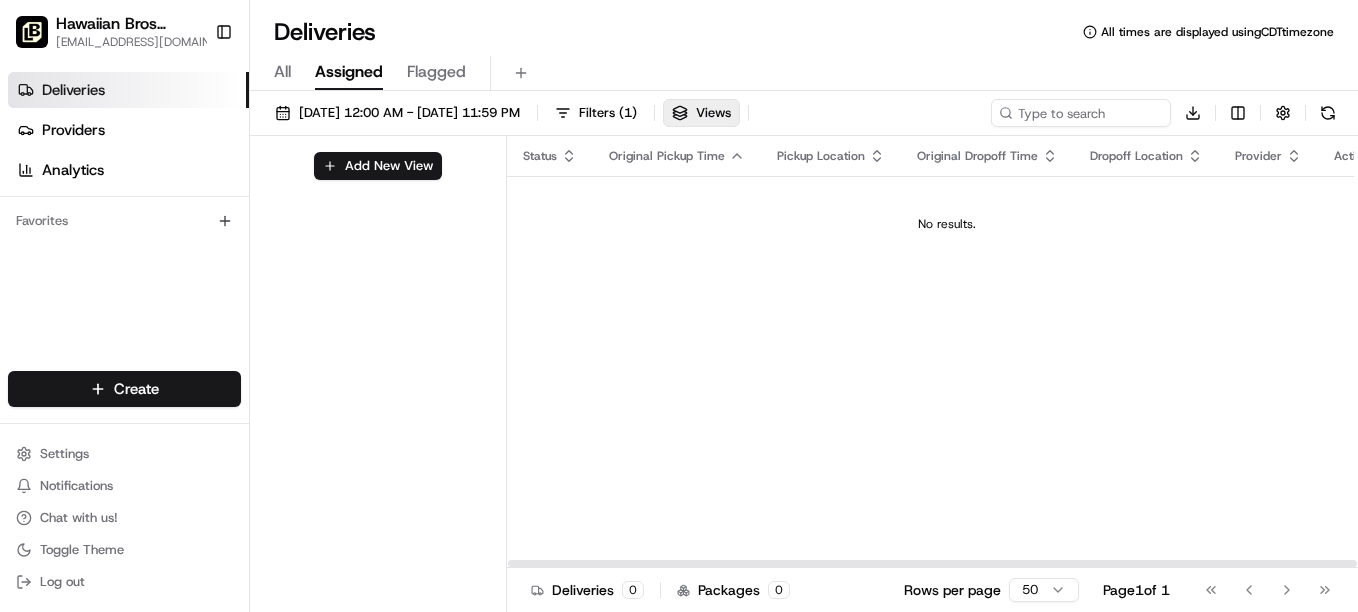 click on "No results." at bounding box center [946, 224] 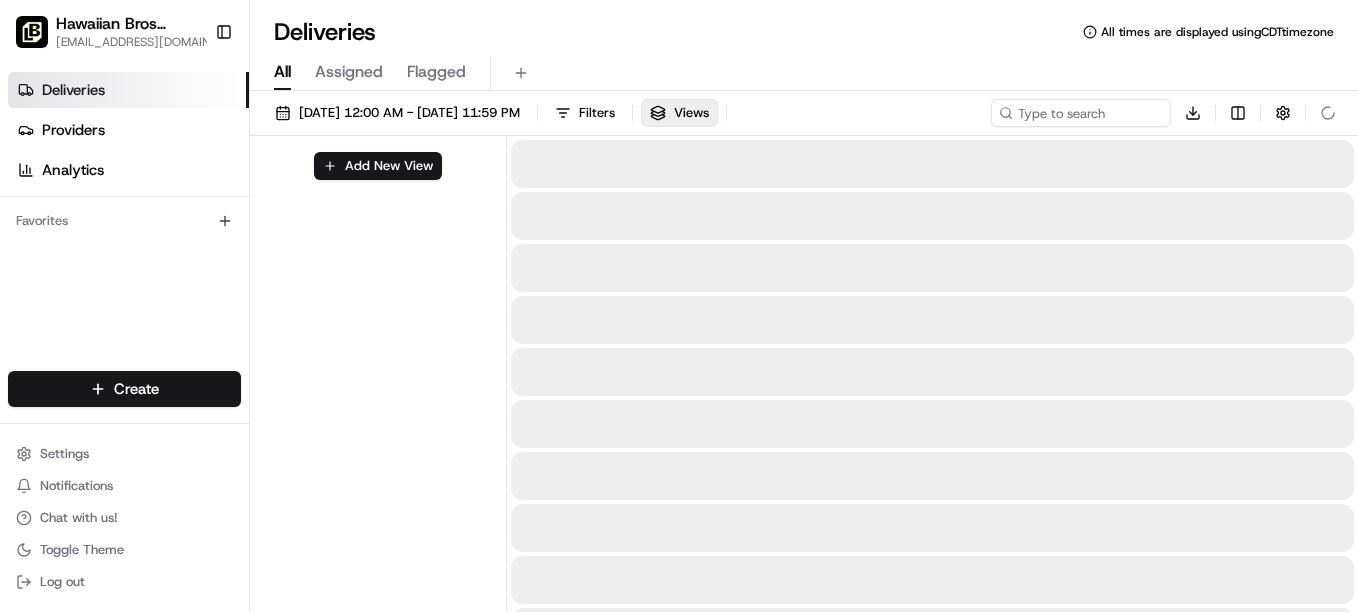 click on "All" at bounding box center [282, 72] 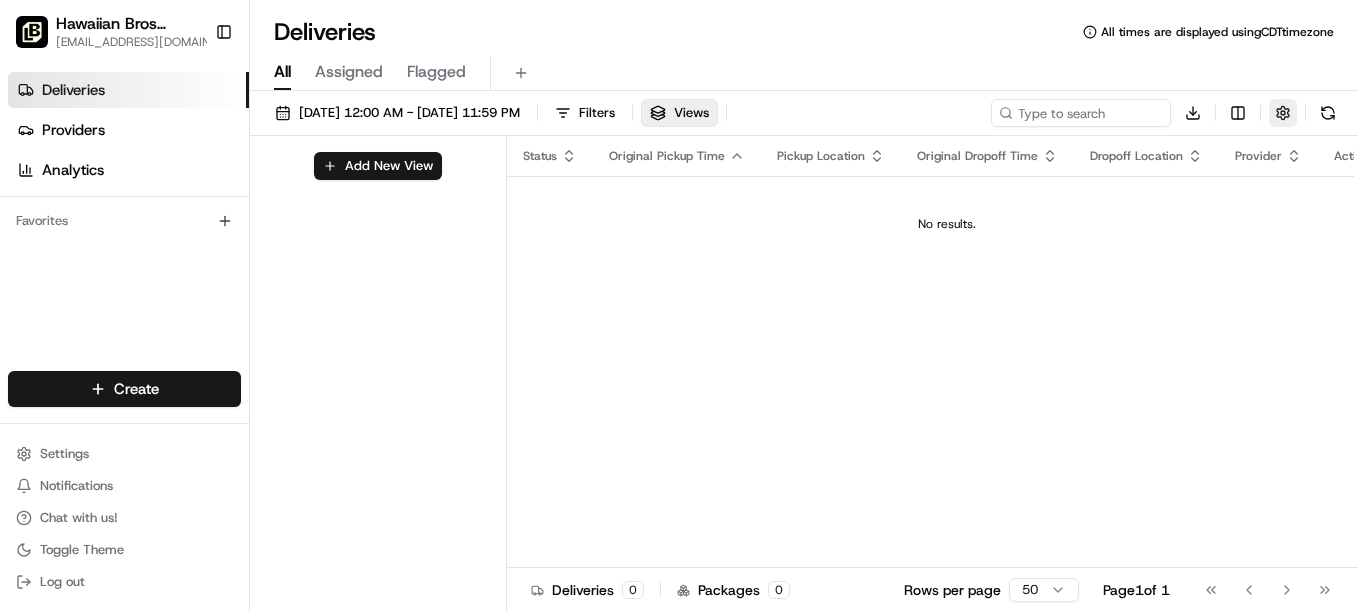 click at bounding box center [1283, 113] 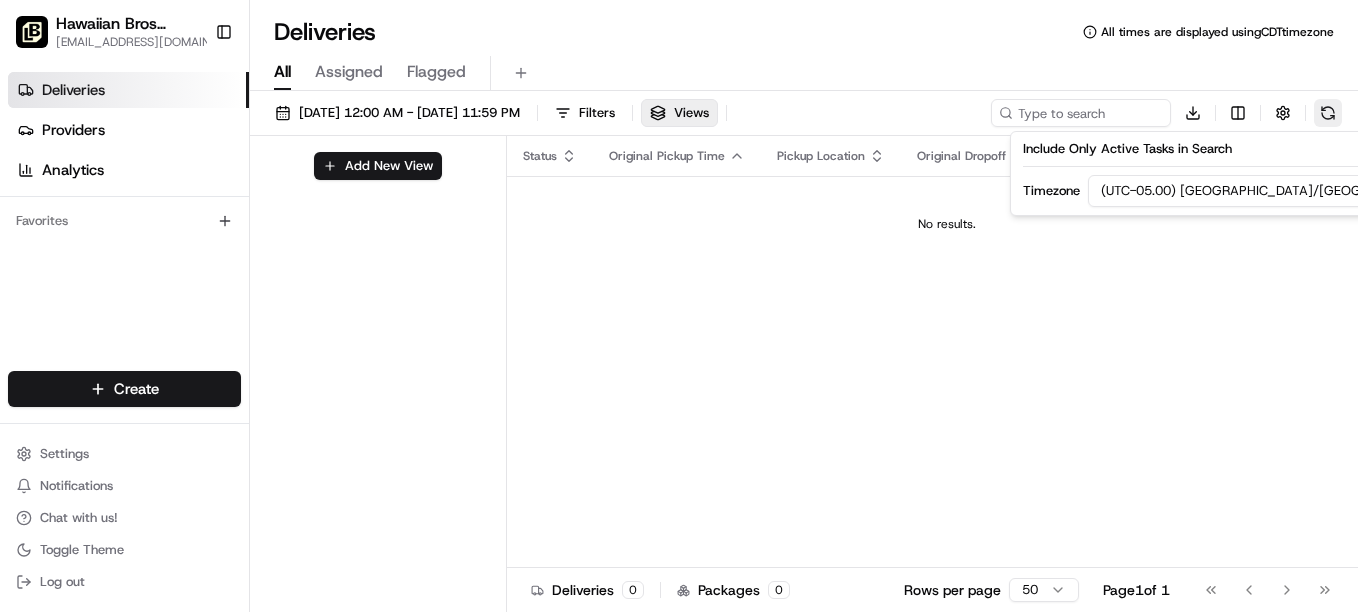 click at bounding box center [1328, 113] 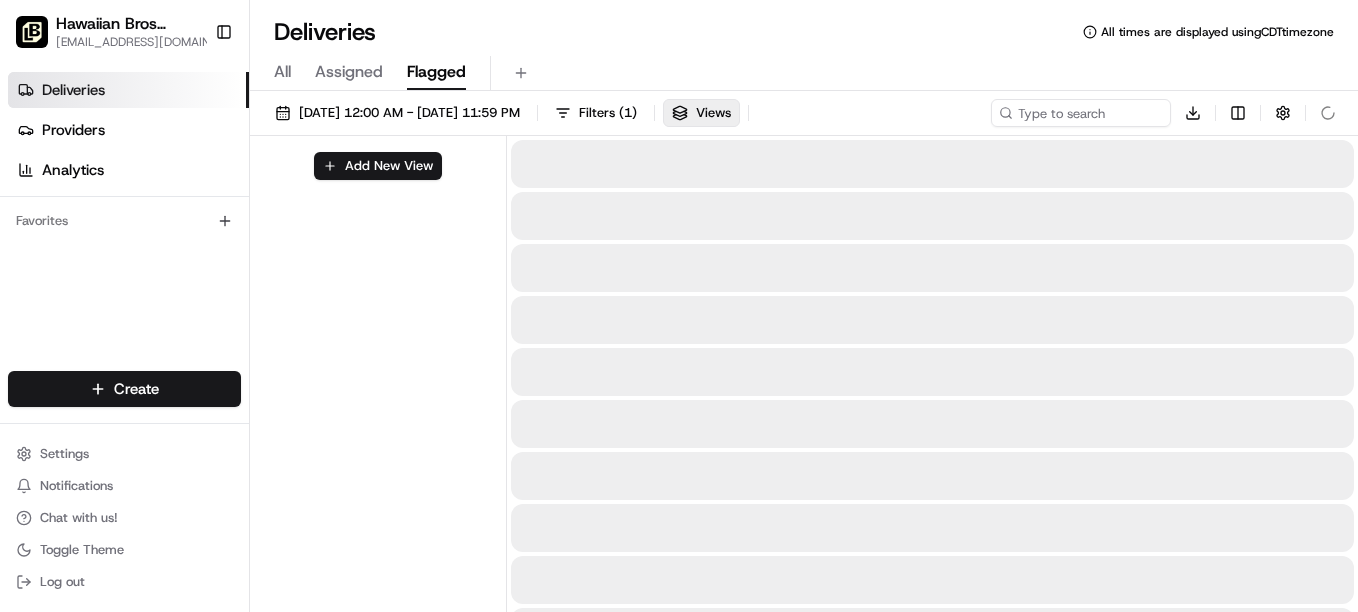 click on "Flagged" at bounding box center [436, 72] 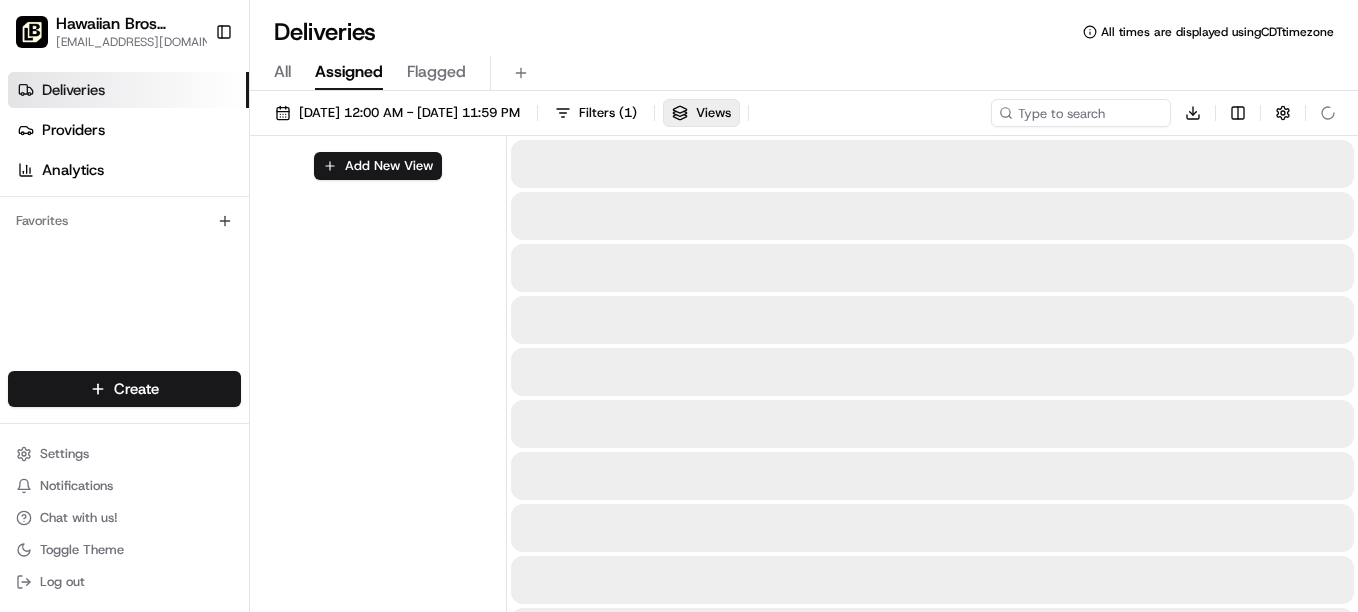click on "Assigned" at bounding box center [349, 72] 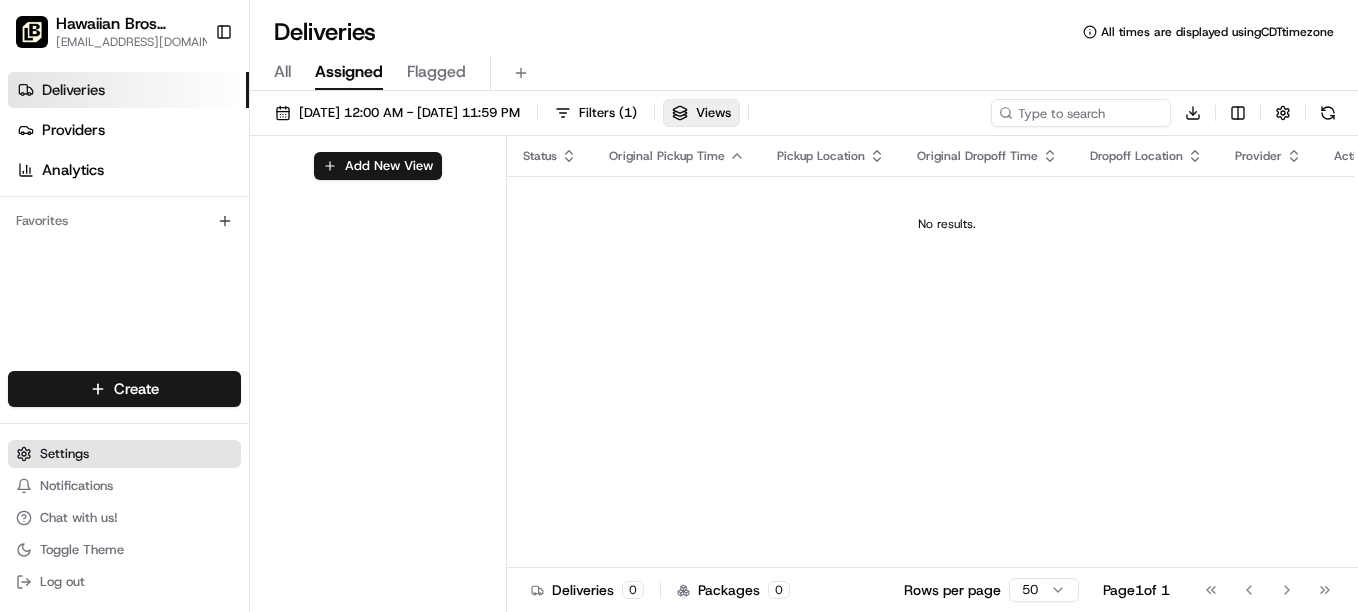 click on "Settings" at bounding box center [64, 454] 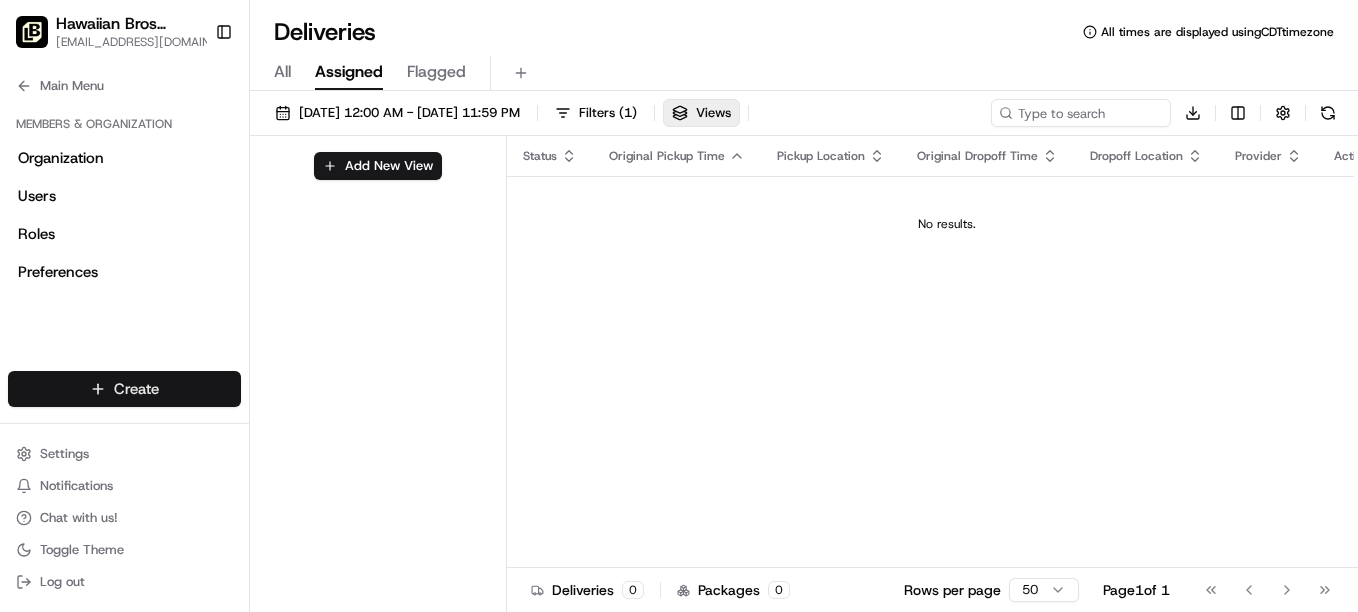 click on "Hawaiian Bros ([GEOGRAPHIC_DATA], [GEOGRAPHIC_DATA]) [EMAIL_ADDRESS][DOMAIN_NAME] Toggle Sidebar Deliveries Providers Analytics Favorites Main Menu Members & Organization Organization Users Roles Preferences Customization Tracking Orchestration Automations Dispatch Strategy Locations Pickup Locations Dropoff Locations Billing Billing Refund Requests Integrations Notification Triggers Webhooks API Keys Request Logs Create Settings Notifications Chat with us! Toggle Theme Log out Deliveries All times are displayed using  CDT  timezone All Assigned Flagged [DATE] 12:00 AM - [DATE] 11:59 PM Filters ( 1 ) Views Download Add New View Status Original Pickup Time Pickup Location Original Dropoff Time Dropoff Location Provider Action No results. Deliveries 0 Packages 0 Rows per page 50 Page  1  of   1 Go to first page Go to previous page Go to next page Go to last page
Create Create" at bounding box center (679, 306) 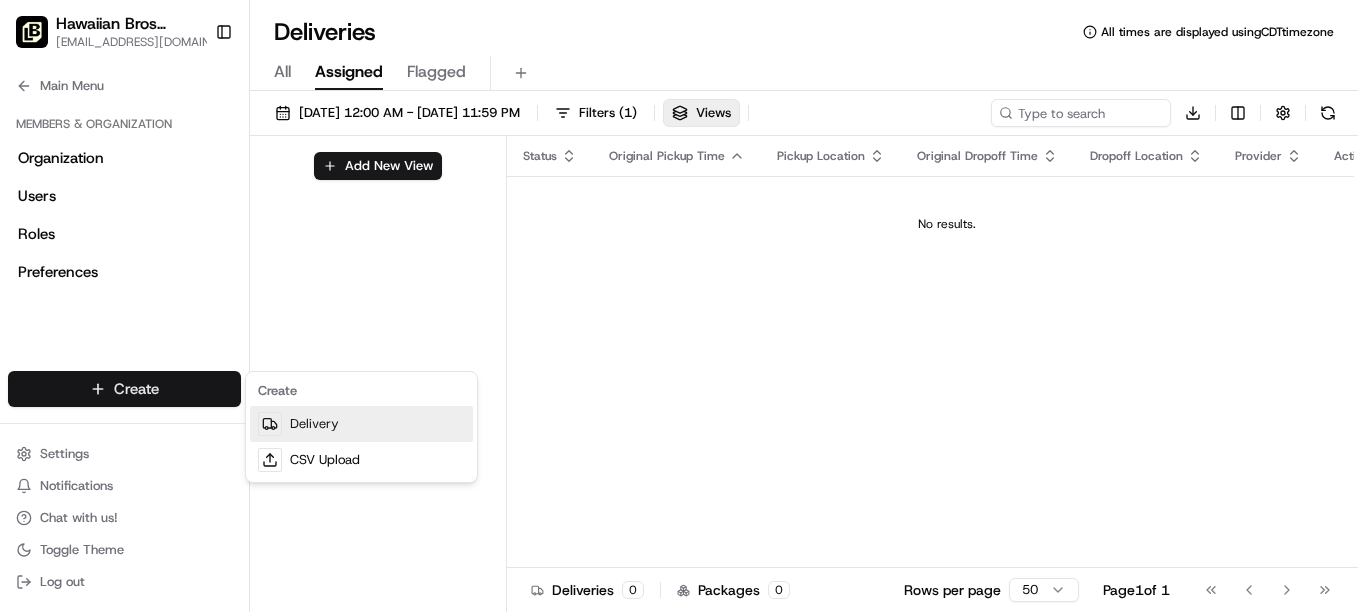 click on "Delivery" at bounding box center (361, 424) 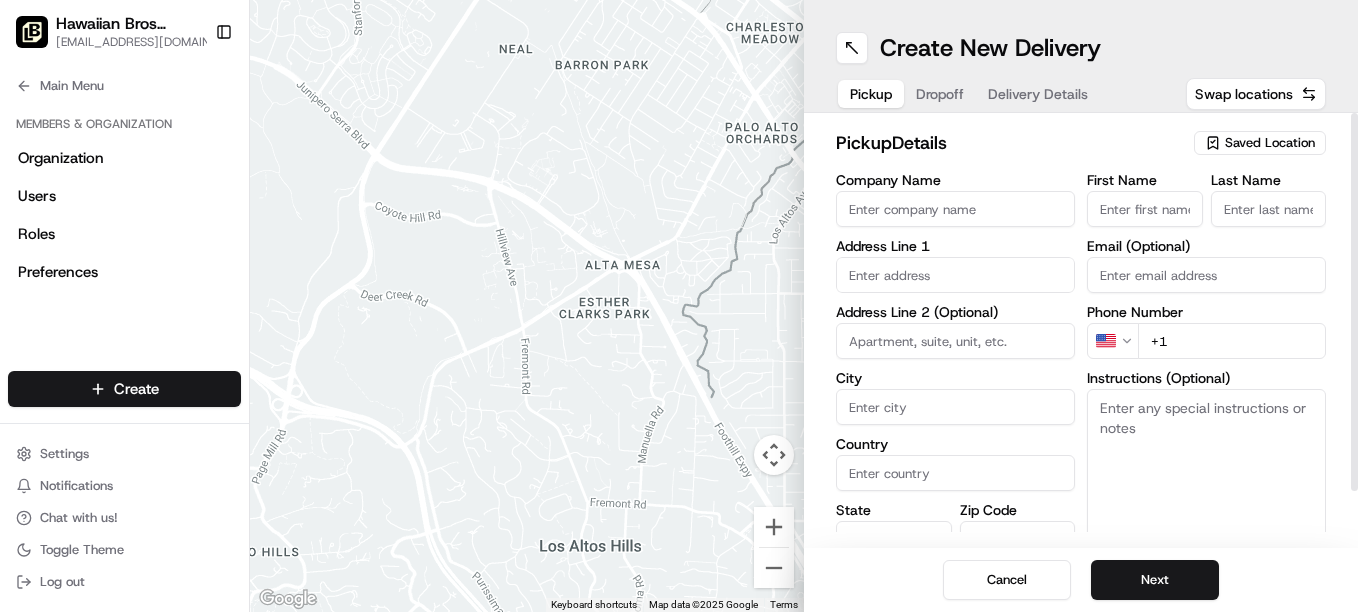click on "Company Name" at bounding box center (955, 209) 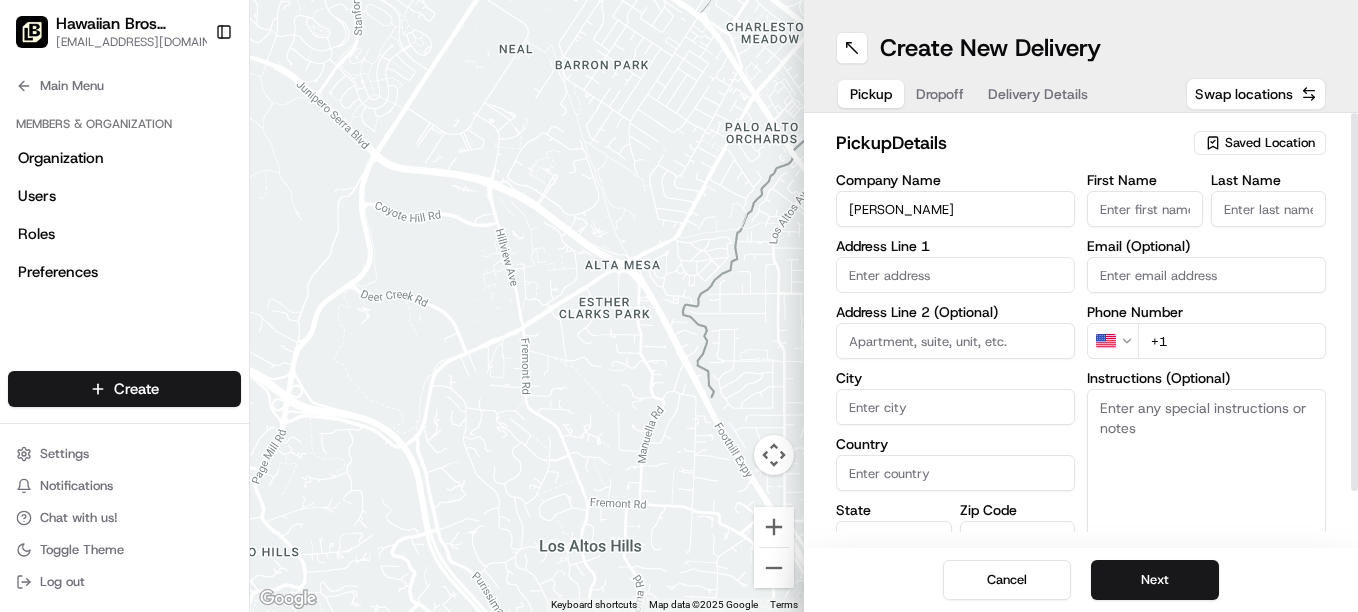 type on "[PERSON_NAME]" 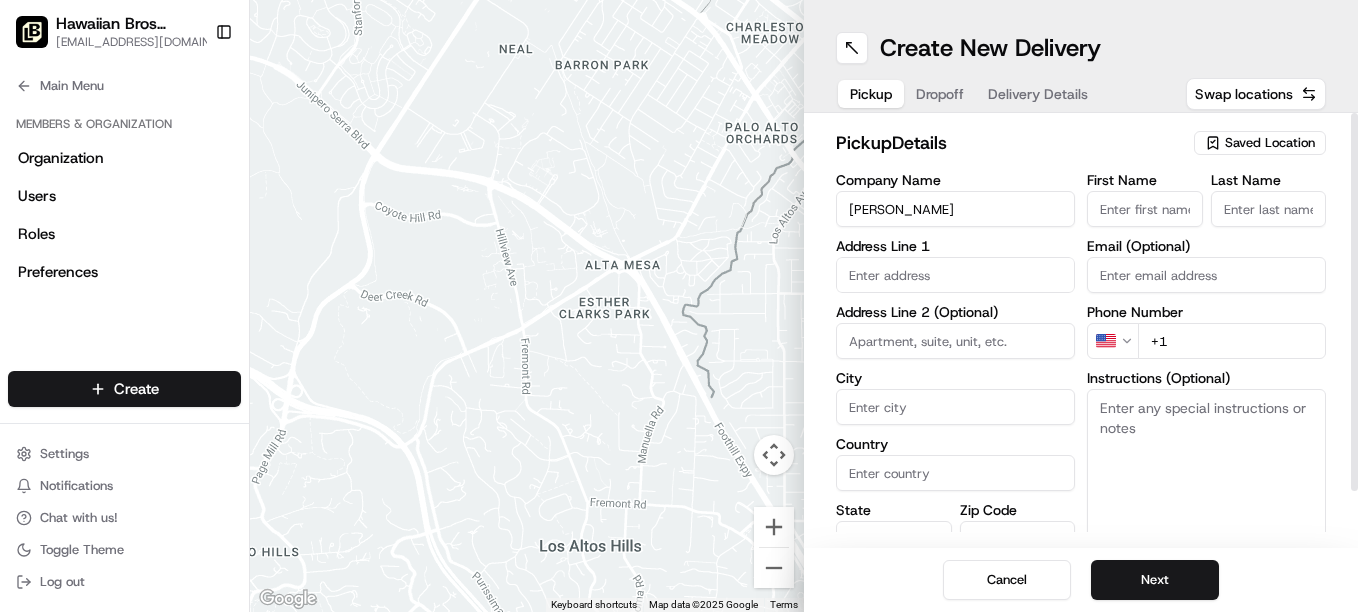 click on "First Name" at bounding box center [1145, 209] 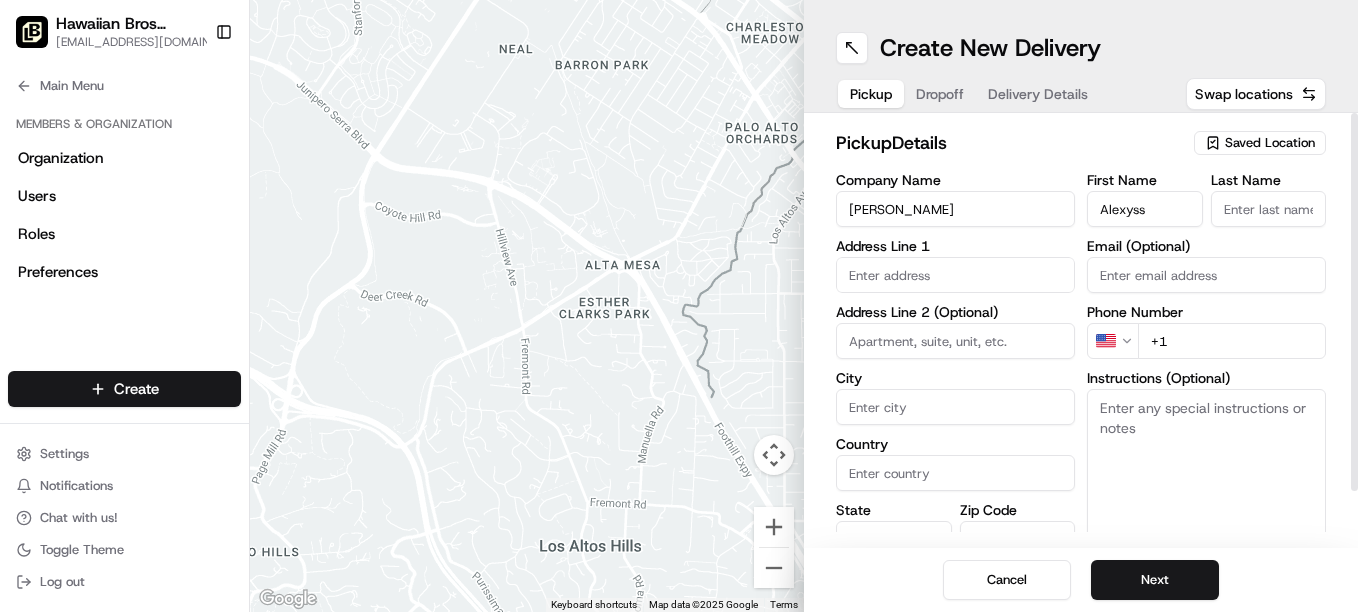 type on "Alexyss" 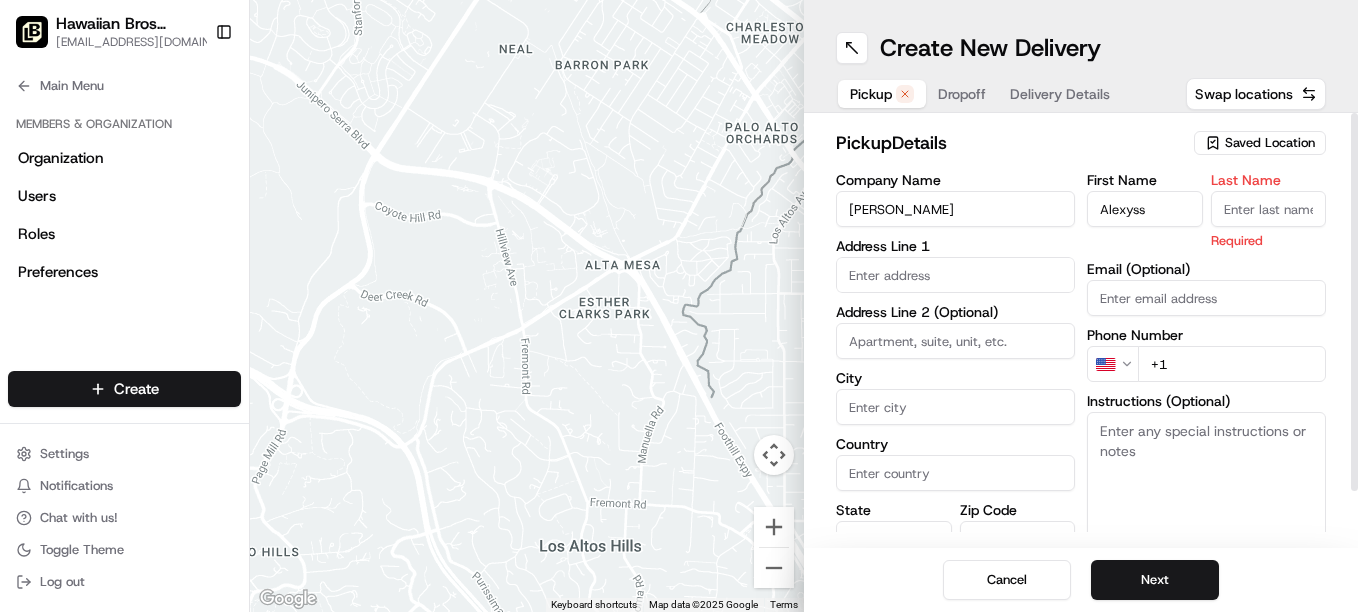 click on "Last Name" at bounding box center (1269, 209) 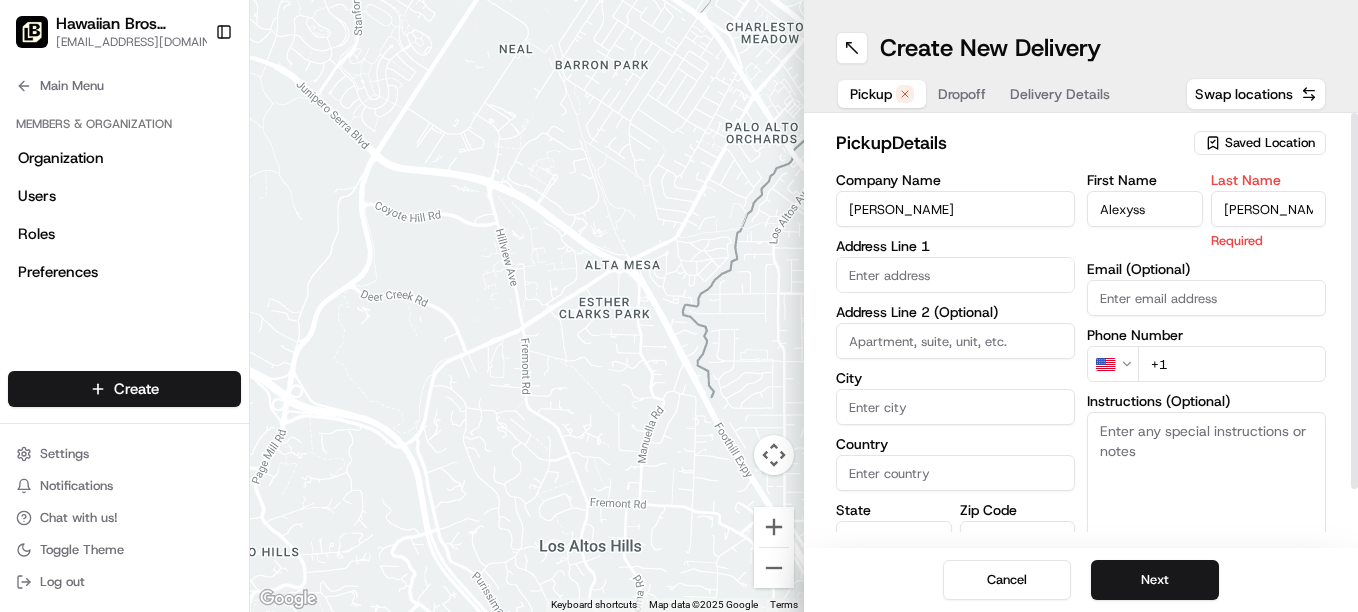 type on "[PERSON_NAME]" 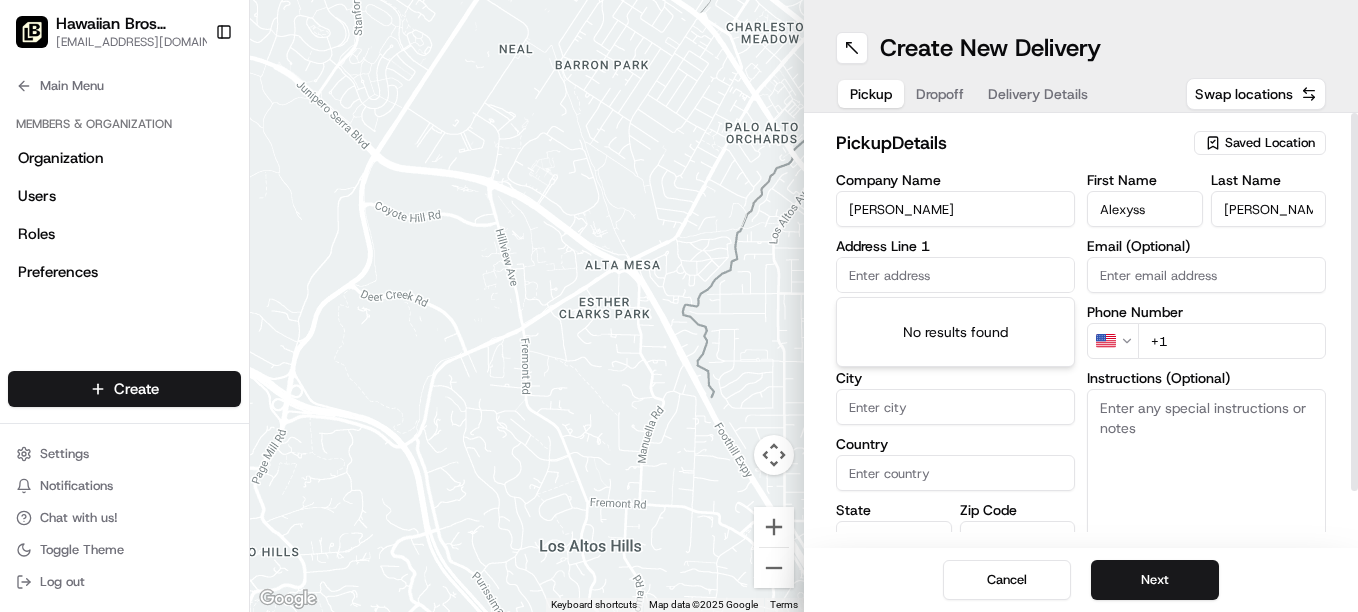 click on "+1" at bounding box center (1232, 341) 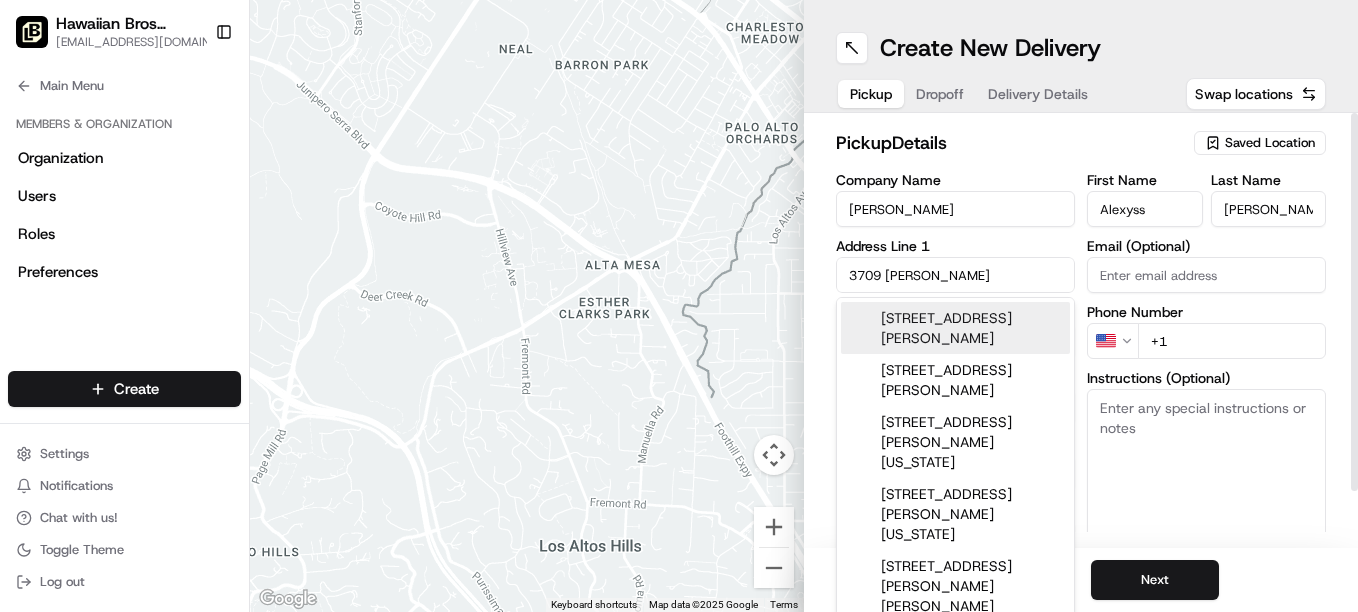 click on "[STREET_ADDRESS][PERSON_NAME]" at bounding box center (955, 328) 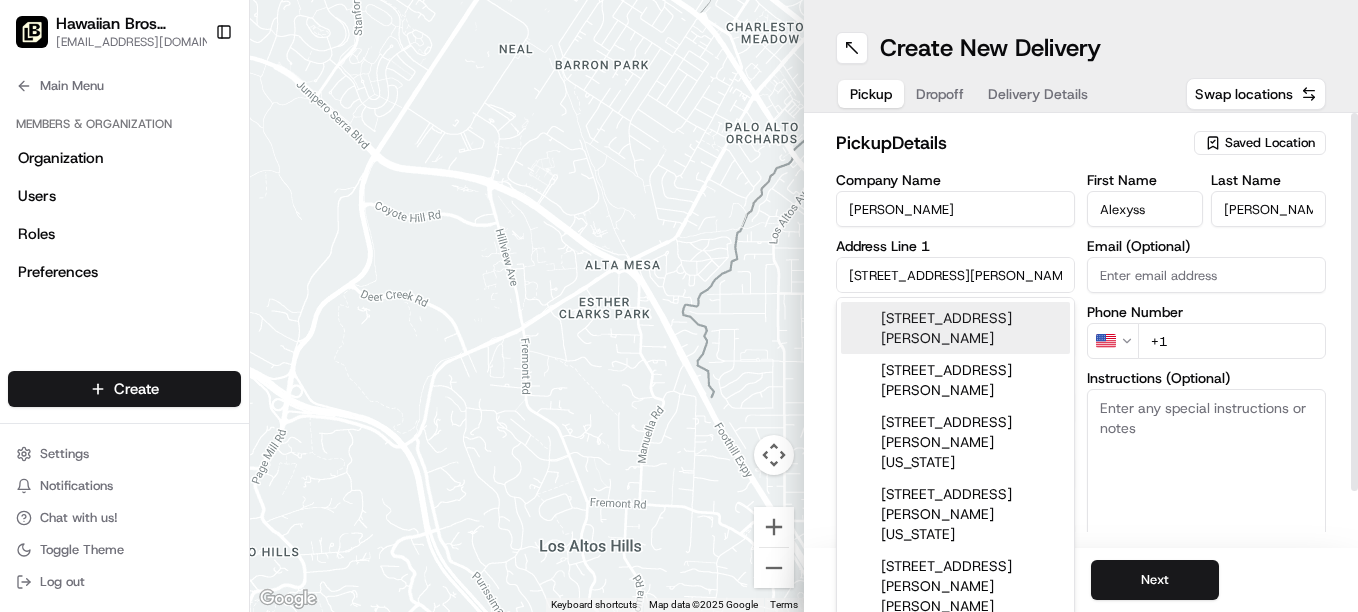 type on "[STREET_ADDRESS][PERSON_NAME]" 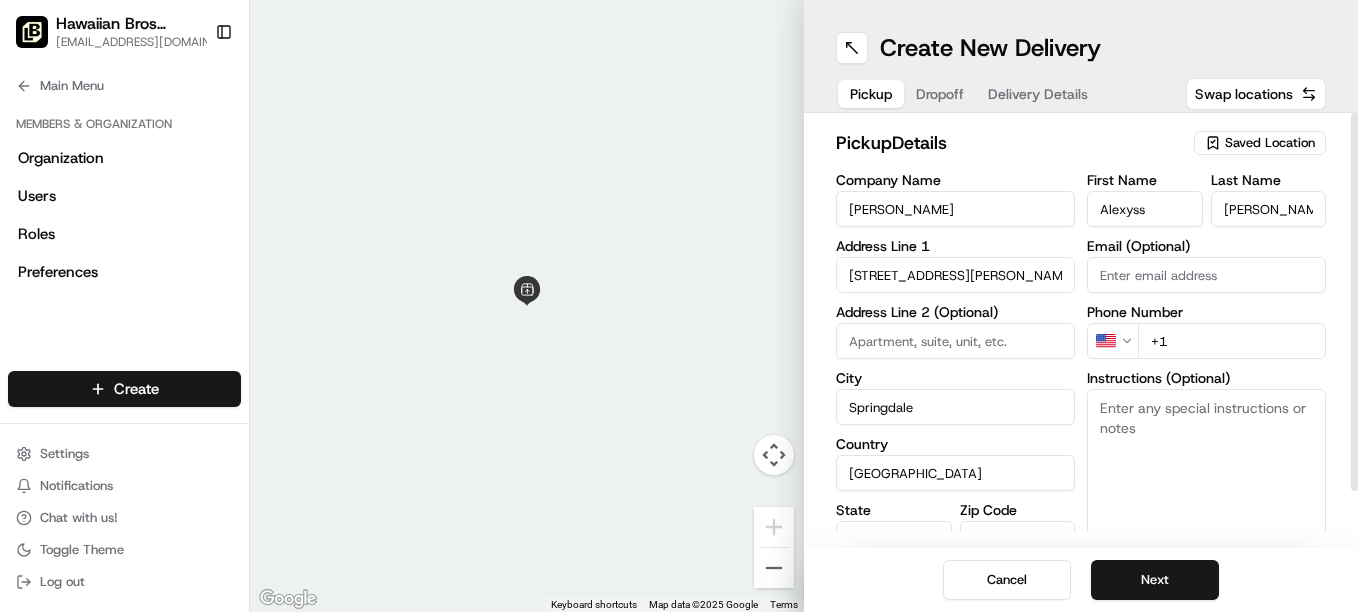 click on "+1" at bounding box center [1232, 341] 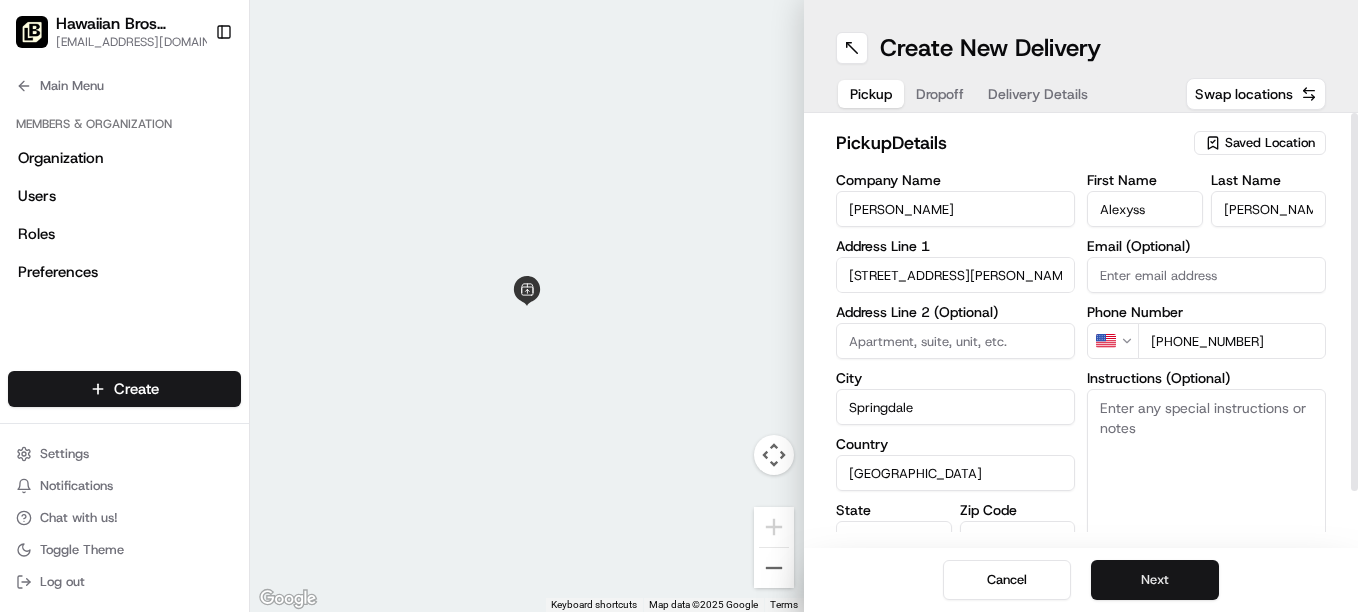 type on "[PHONE_NUMBER]" 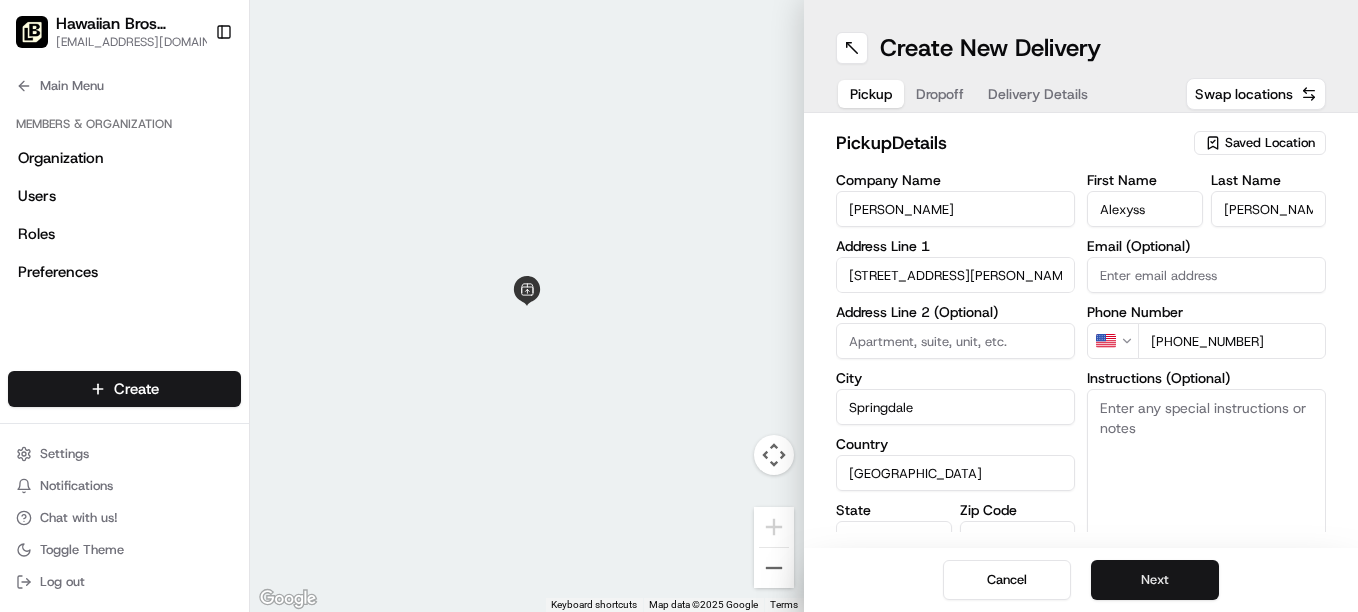 click on "Next" at bounding box center [1155, 580] 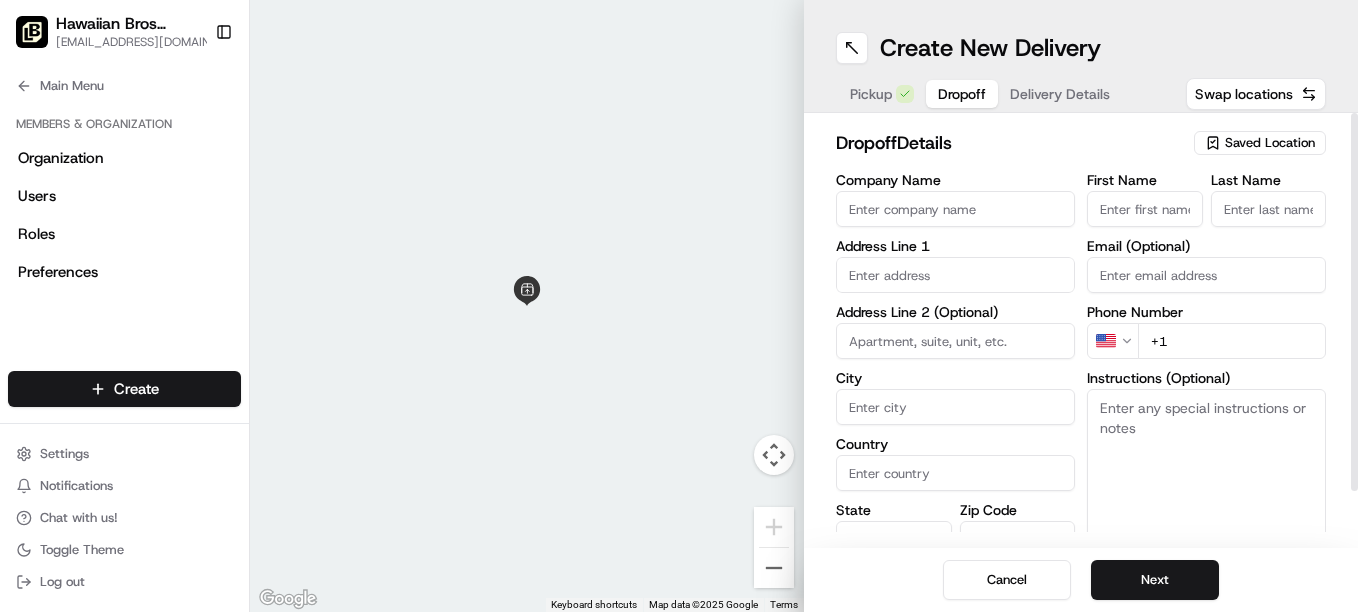 scroll, scrollTop: 61, scrollLeft: 0, axis: vertical 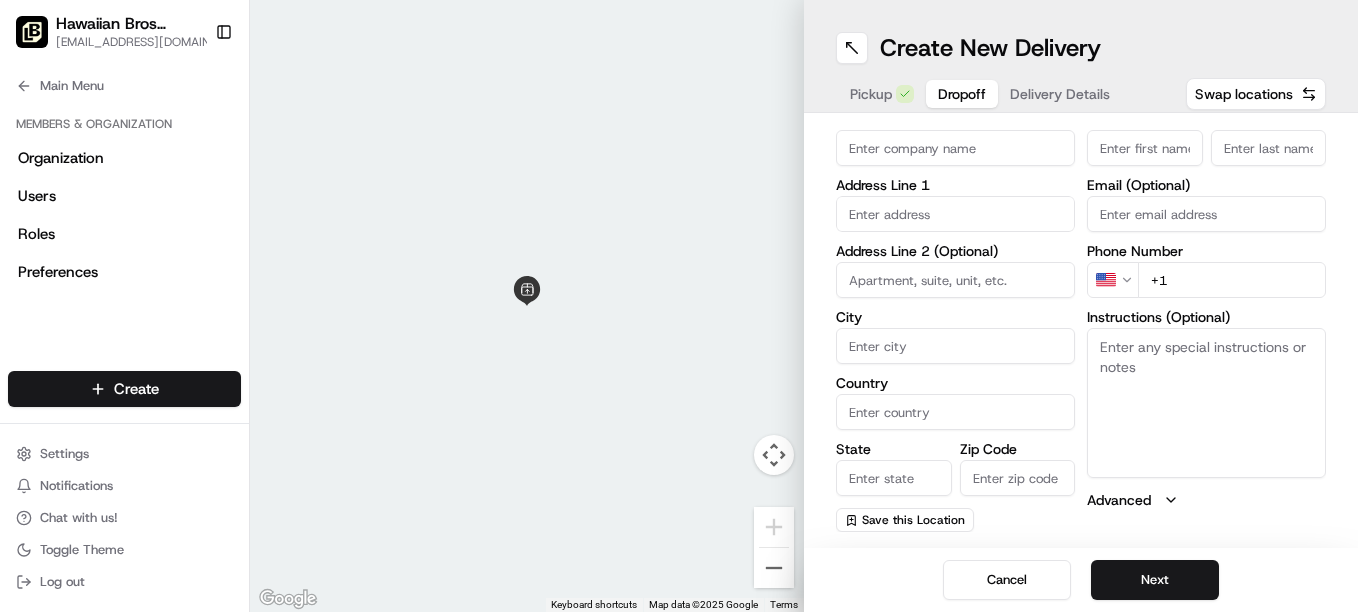 click 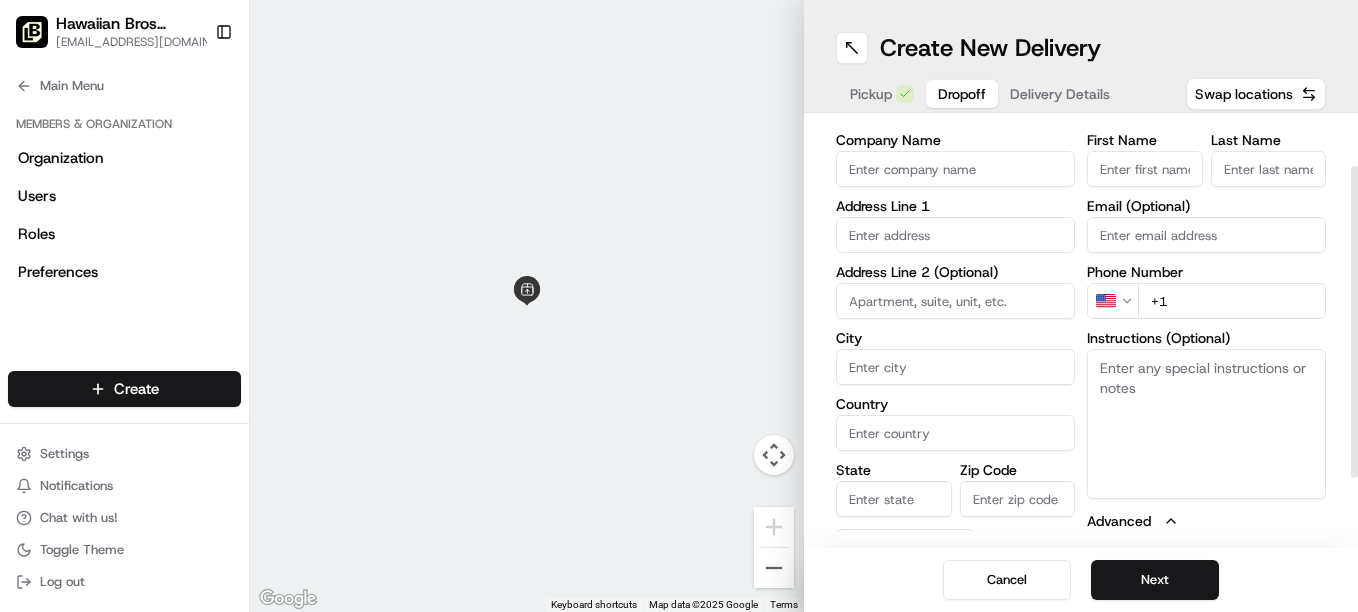 scroll, scrollTop: 0, scrollLeft: 0, axis: both 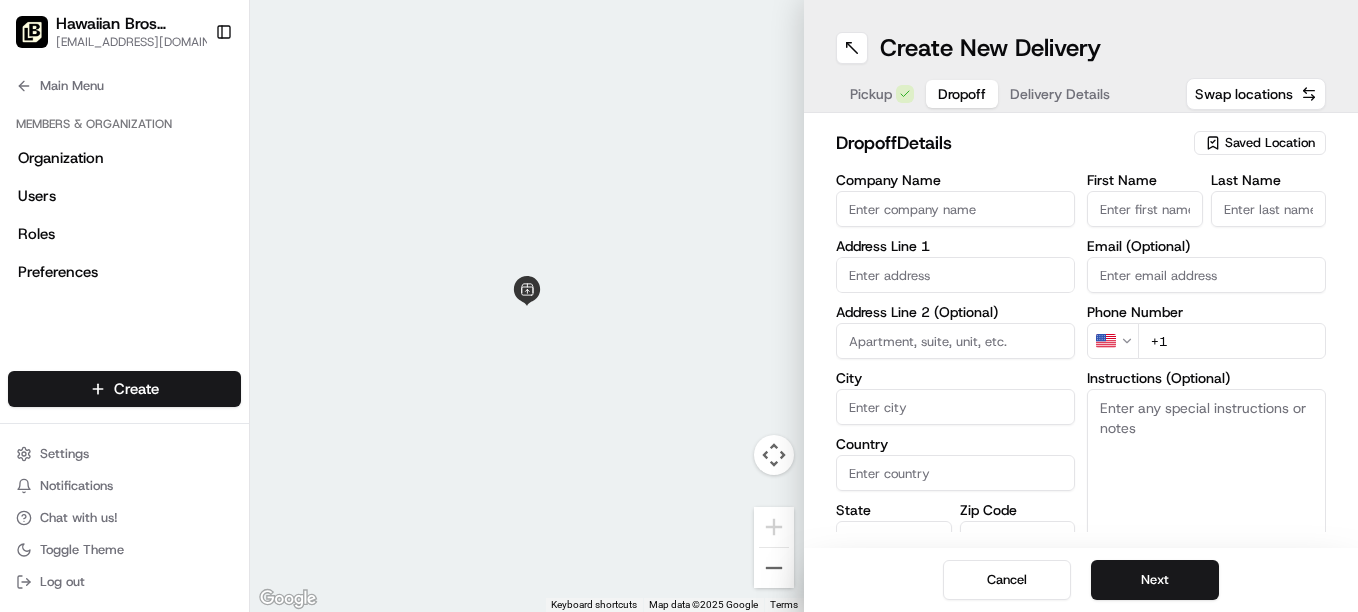 click on "Pickup" at bounding box center (871, 94) 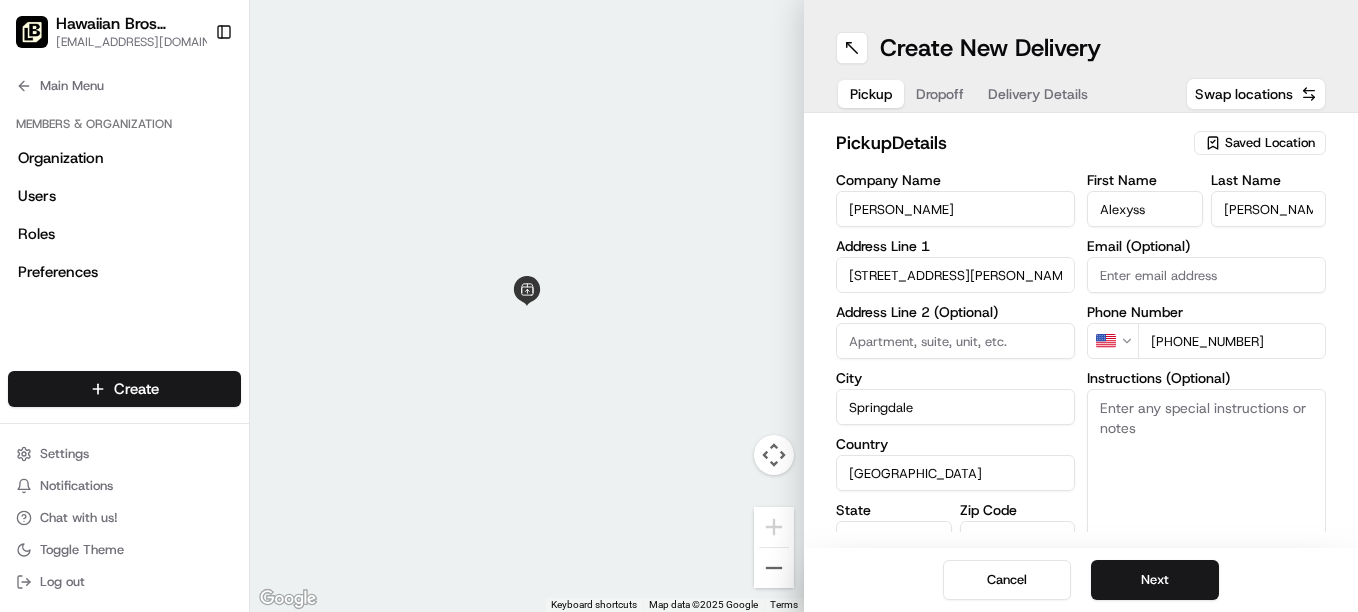 scroll, scrollTop: 61, scrollLeft: 0, axis: vertical 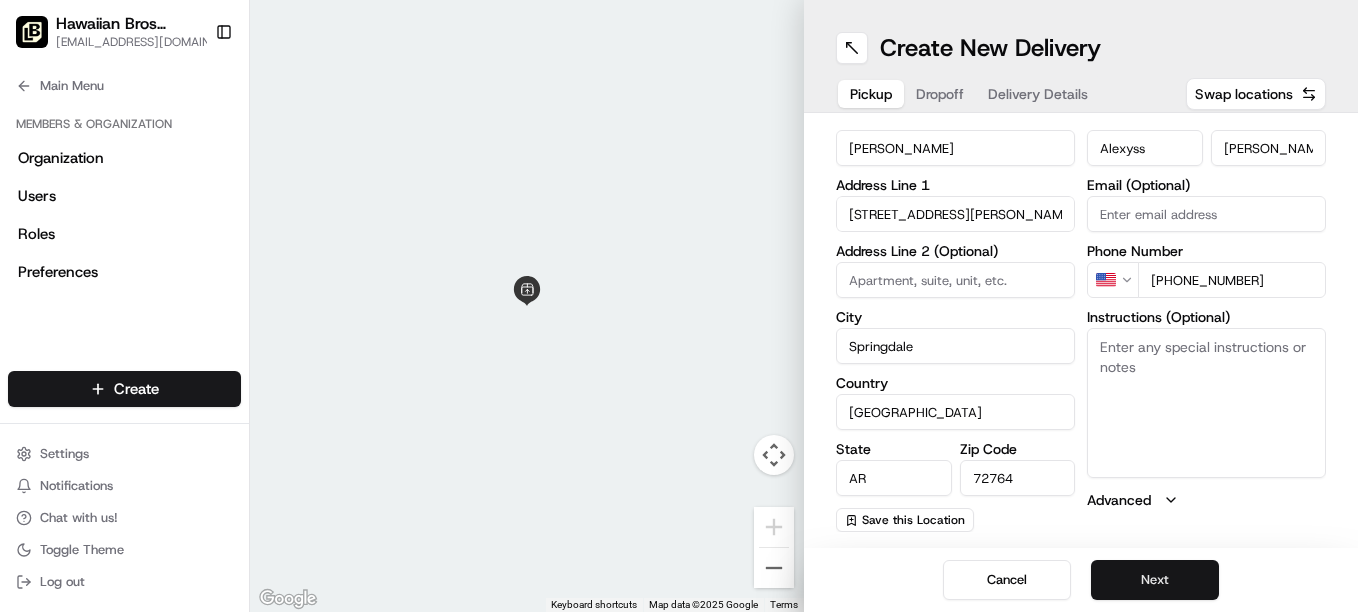 click on "Next" at bounding box center (1155, 580) 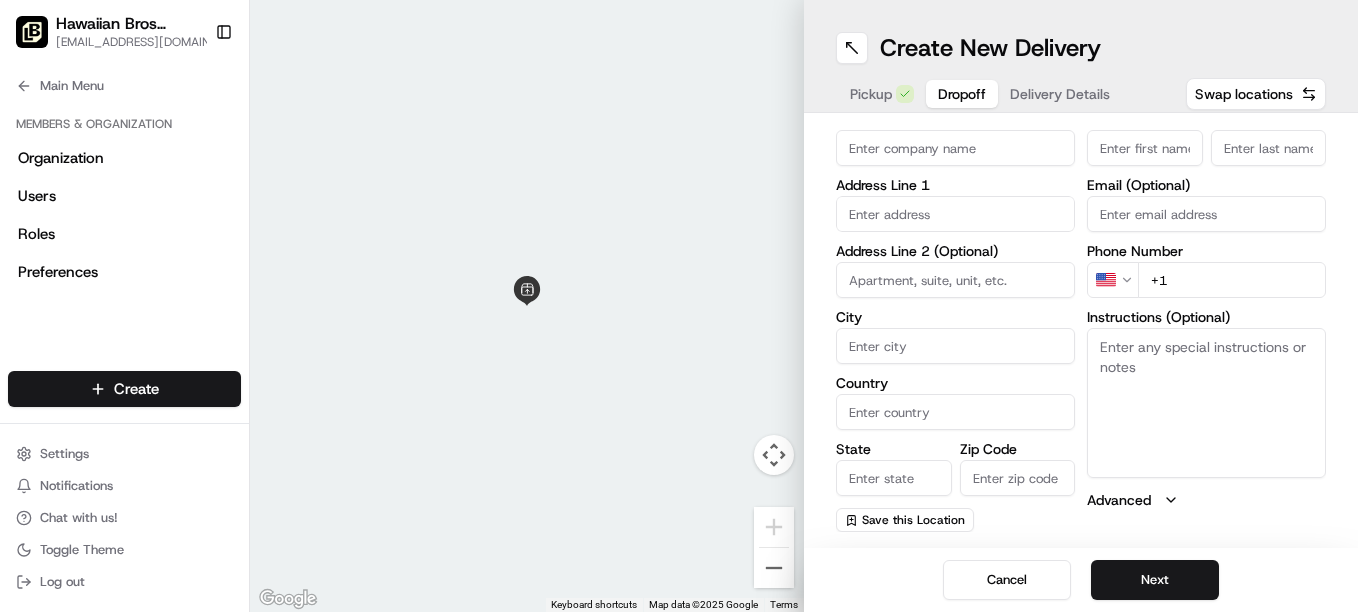 click on "Delivery Details" at bounding box center (1060, 94) 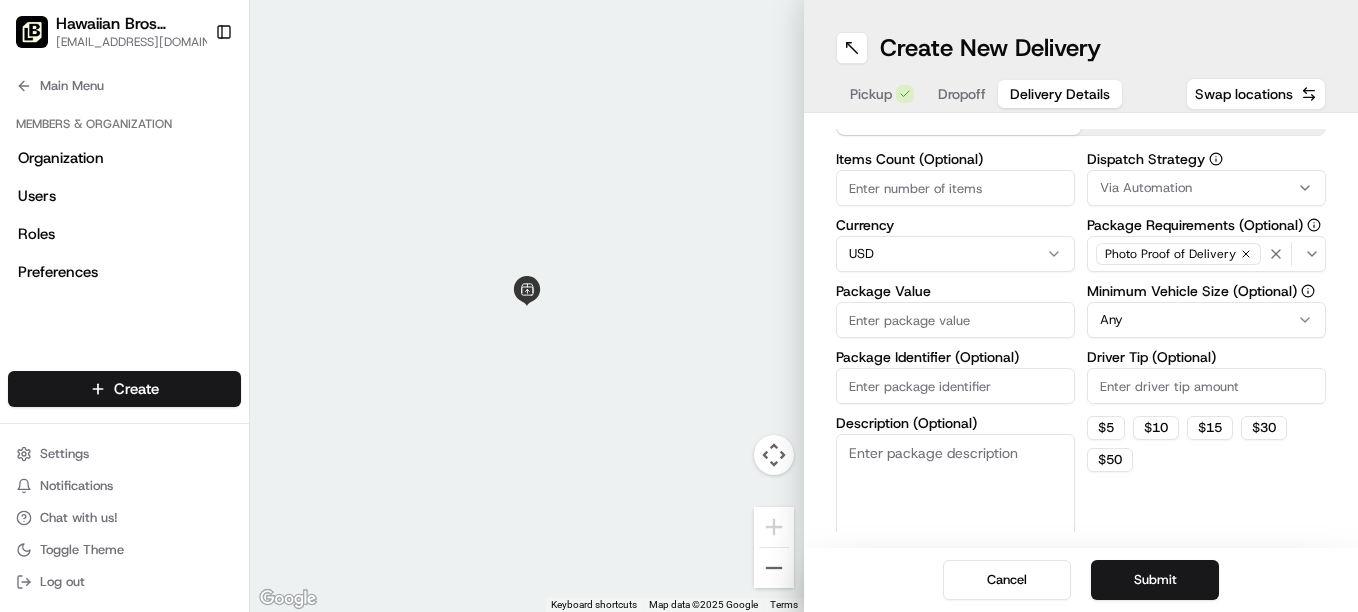 click on "Dropoff" at bounding box center (962, 94) 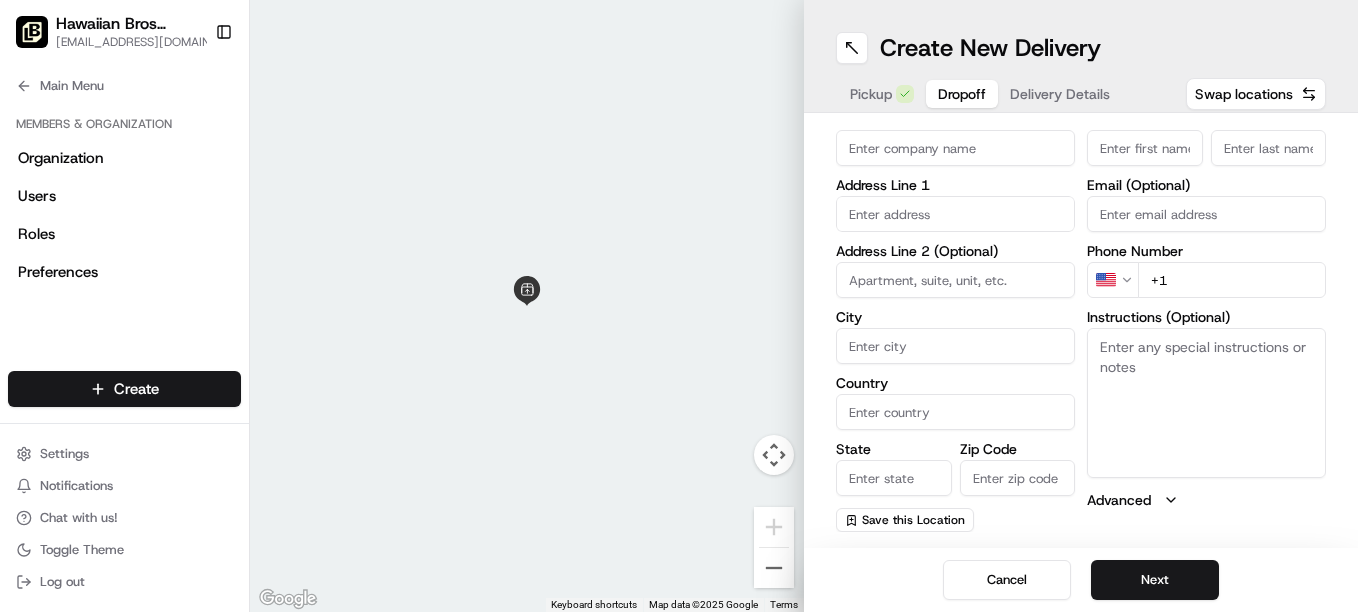 click on "Delivery Details" at bounding box center [1060, 94] 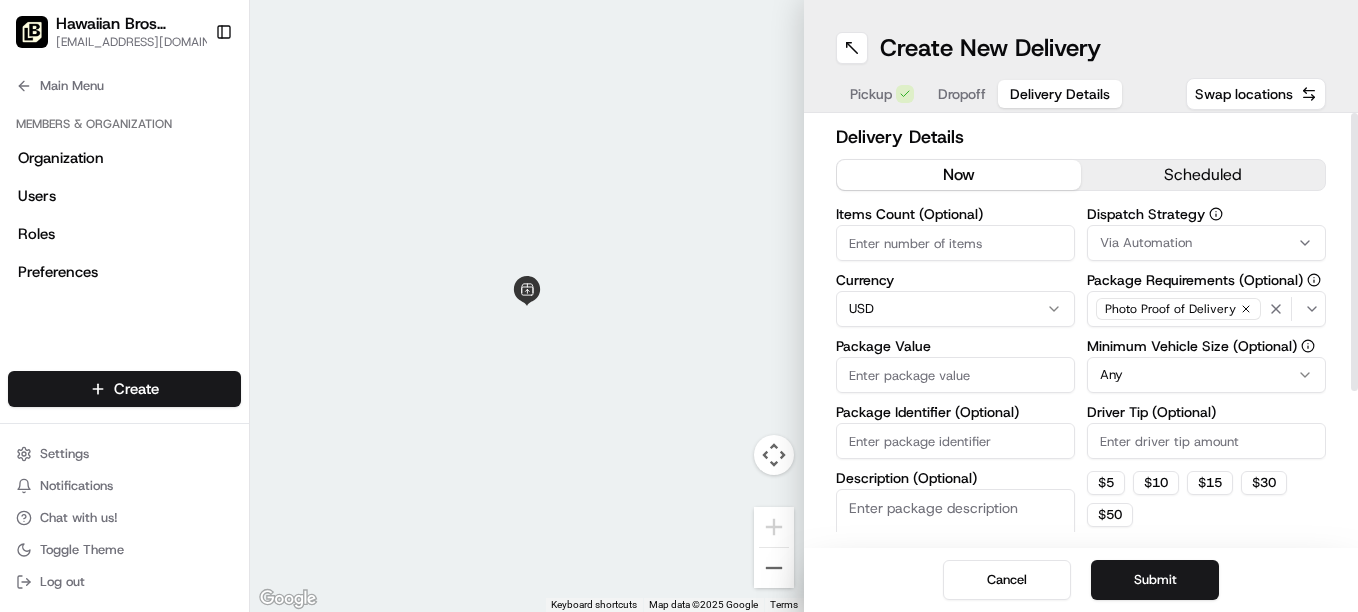 scroll, scrollTop: 0, scrollLeft: 0, axis: both 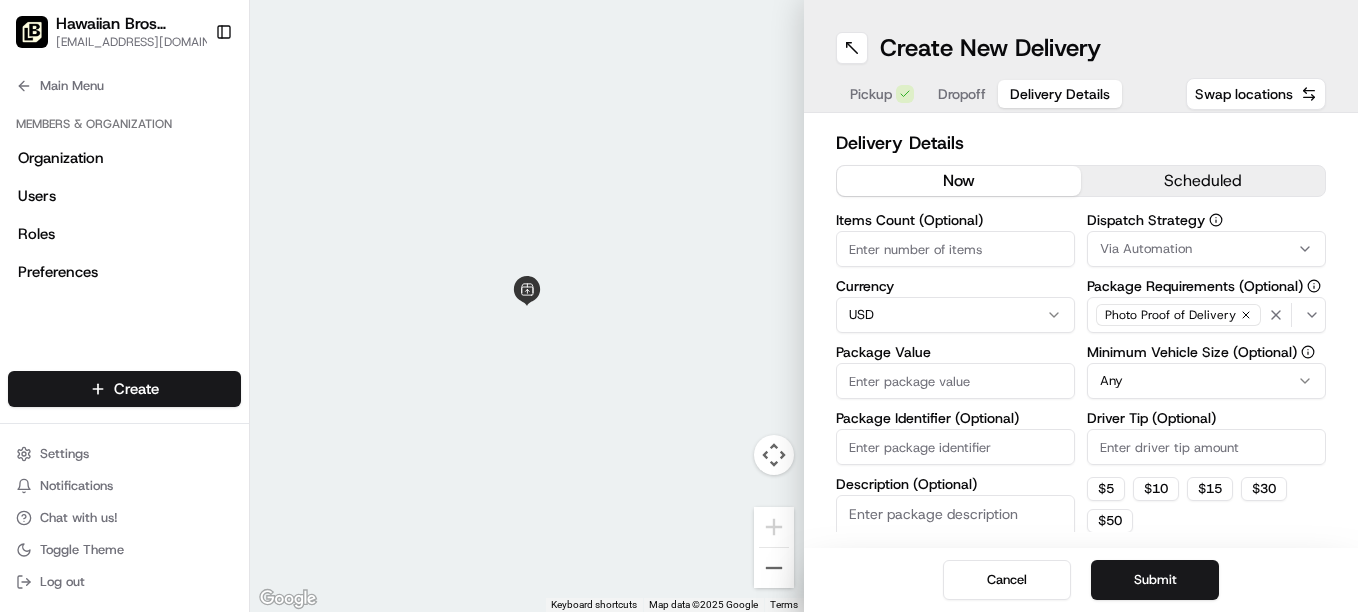 click on "scheduled" at bounding box center (1203, 181) 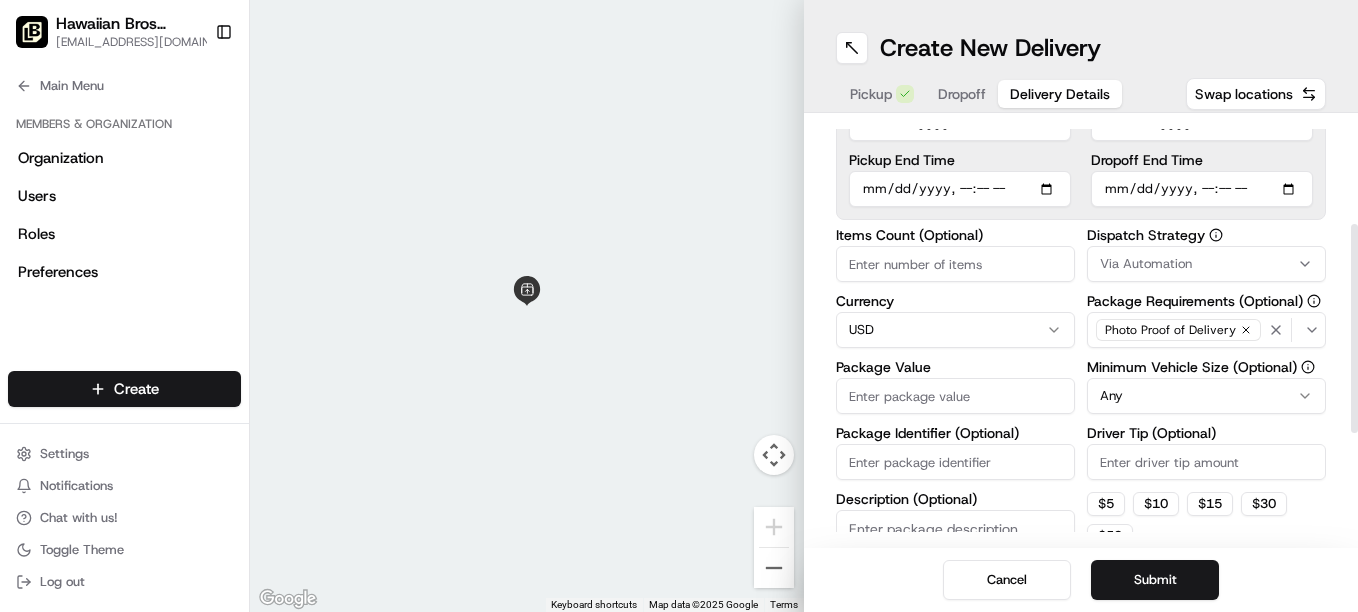 scroll, scrollTop: 229, scrollLeft: 0, axis: vertical 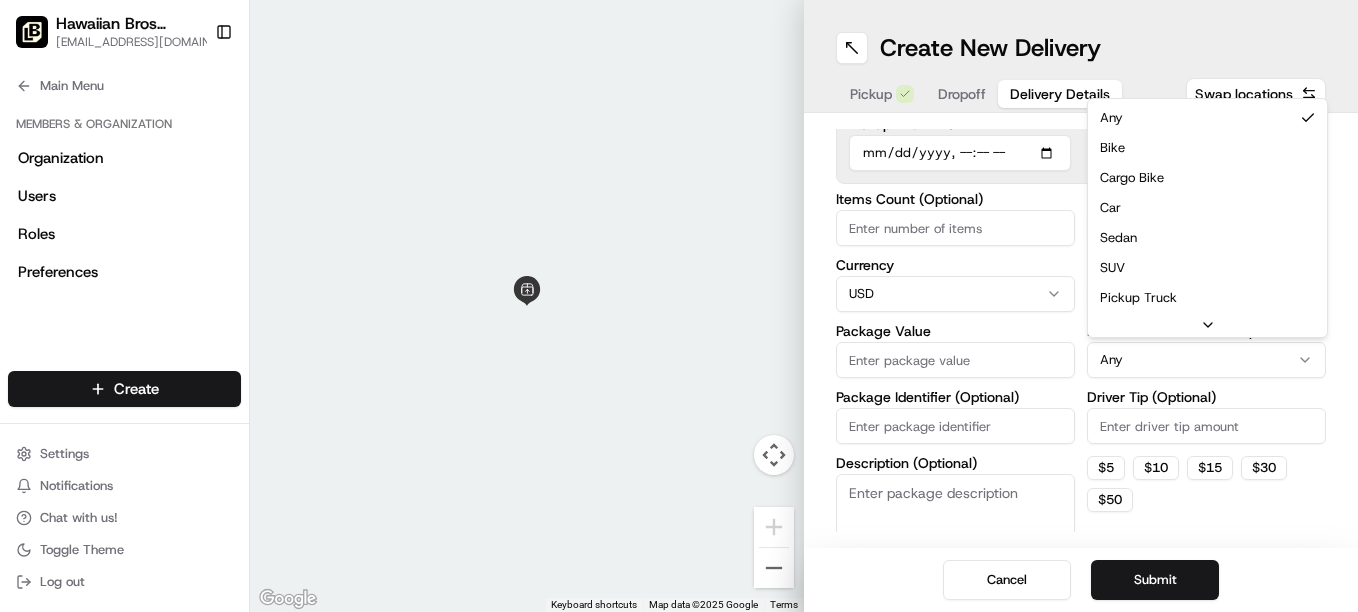 click on "Delivery Details now scheduled Time Zone (UTC-05.00) America/[GEOGRAPHIC_DATA] CDT Pickup Start Time Pickup End Time Dropoff Start Time Dropoff End Time Items Count (Optional) Currency USD Package Value Package Identifier (Optional) Description (Optional) Dispatch Strategy Via Automation Package Requirements (Optional) Photo Proof of Delivery Minimum Vehicle Size (Optional) Any Any Bike Cargo Bike Car Sedan SUV Pickup Truck Van Truck Driver Tip (Optional) $ 5 $ 10 $ 15 $ 30 $ 50 Package Items ( 0 ) Total Package Dimensions (Optional) Advanced (Optional)" at bounding box center [1081, 330] 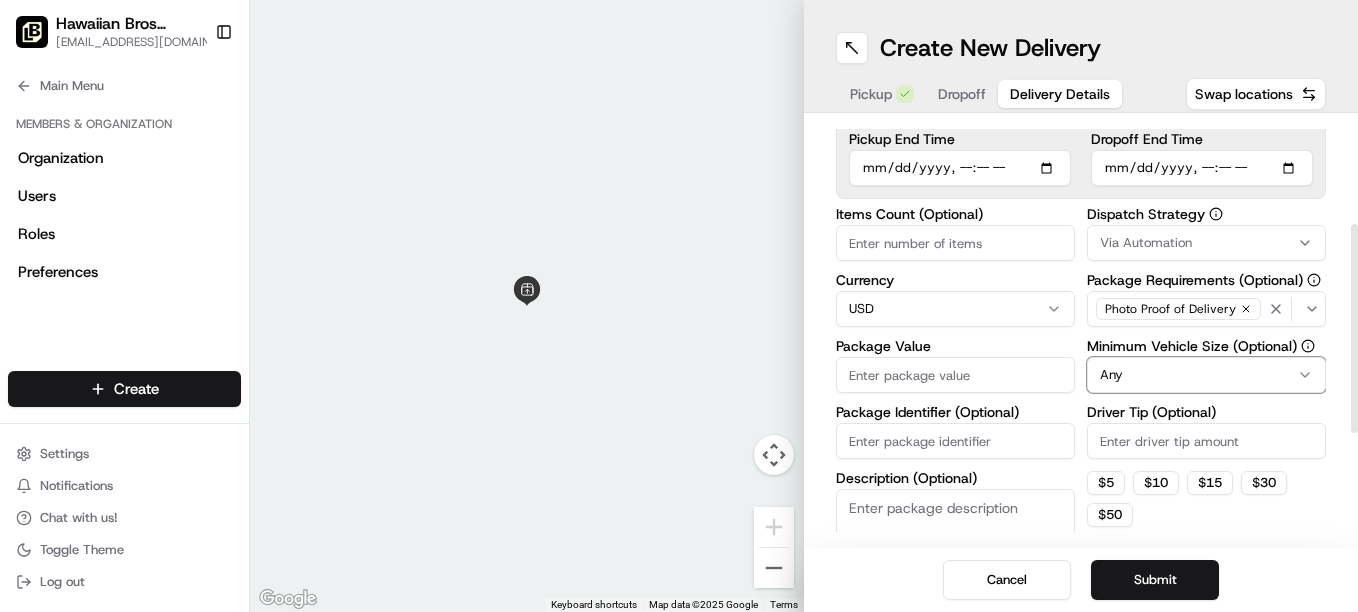 scroll, scrollTop: 0, scrollLeft: 0, axis: both 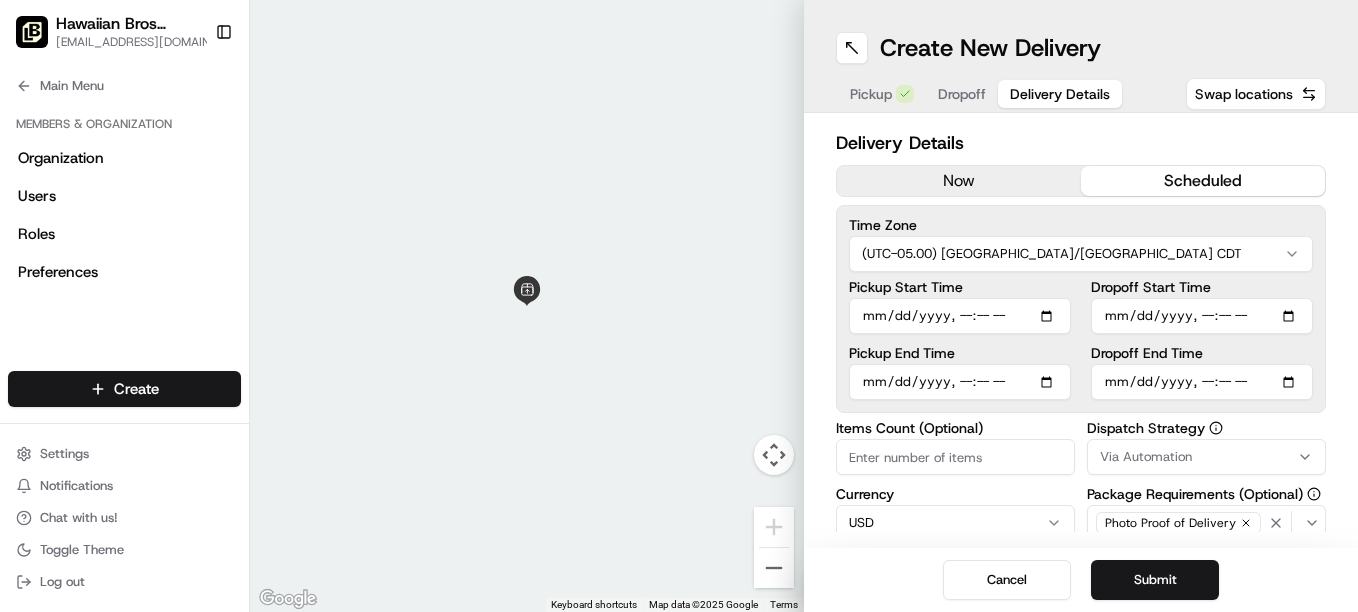 click on "Pickup" at bounding box center (871, 94) 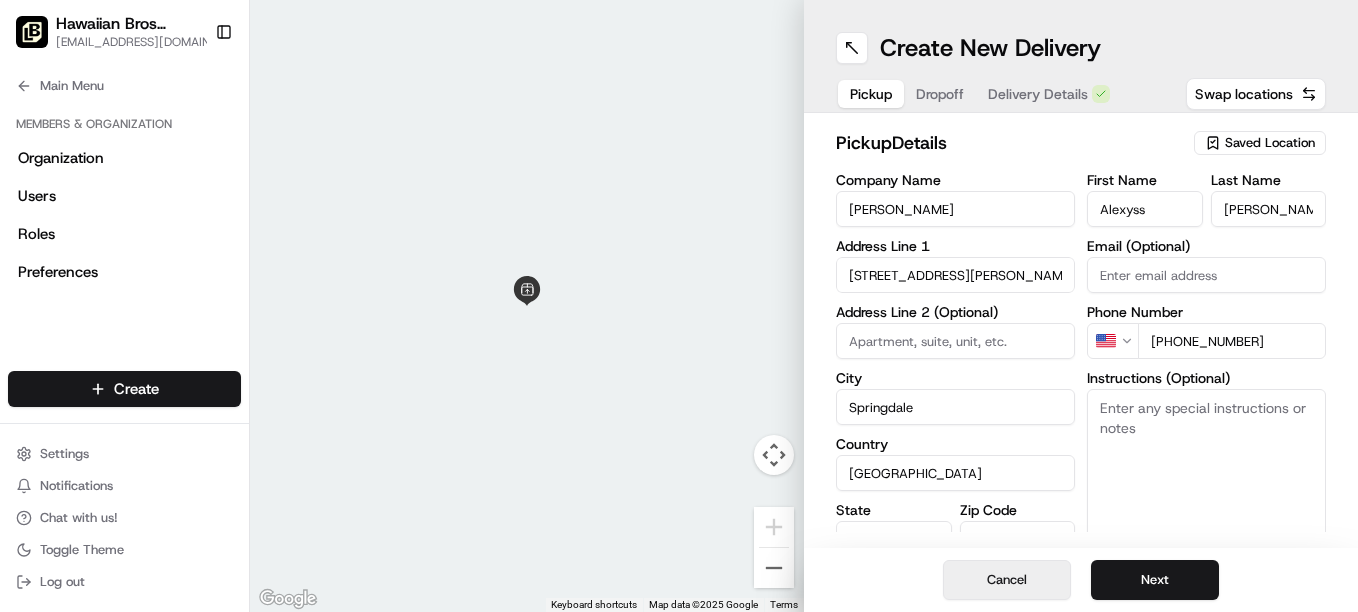 click on "Cancel" at bounding box center [1007, 580] 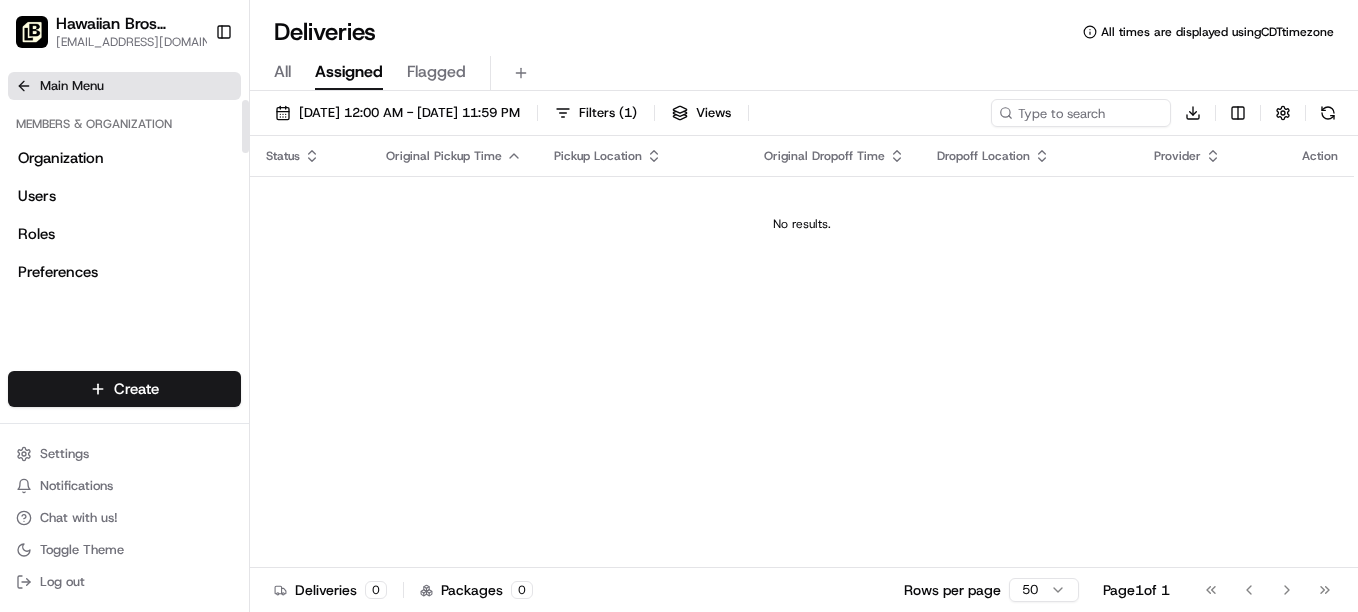 click on "Main Menu" at bounding box center (72, 86) 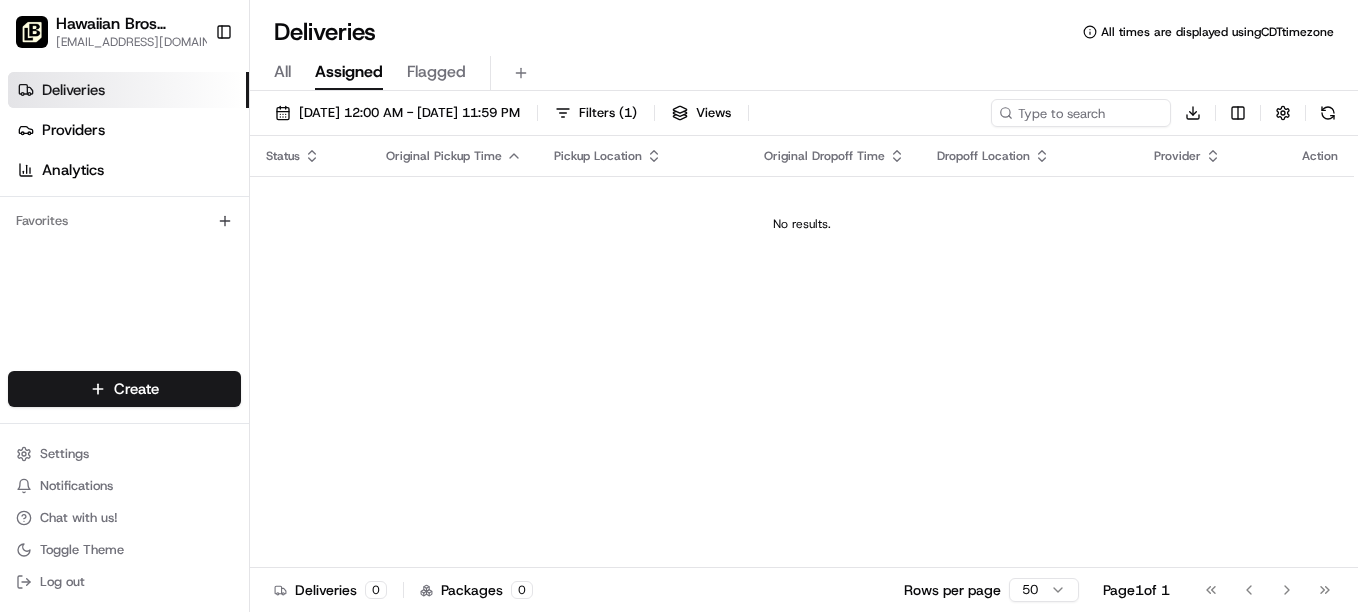 click on "Favorites" at bounding box center [124, 221] 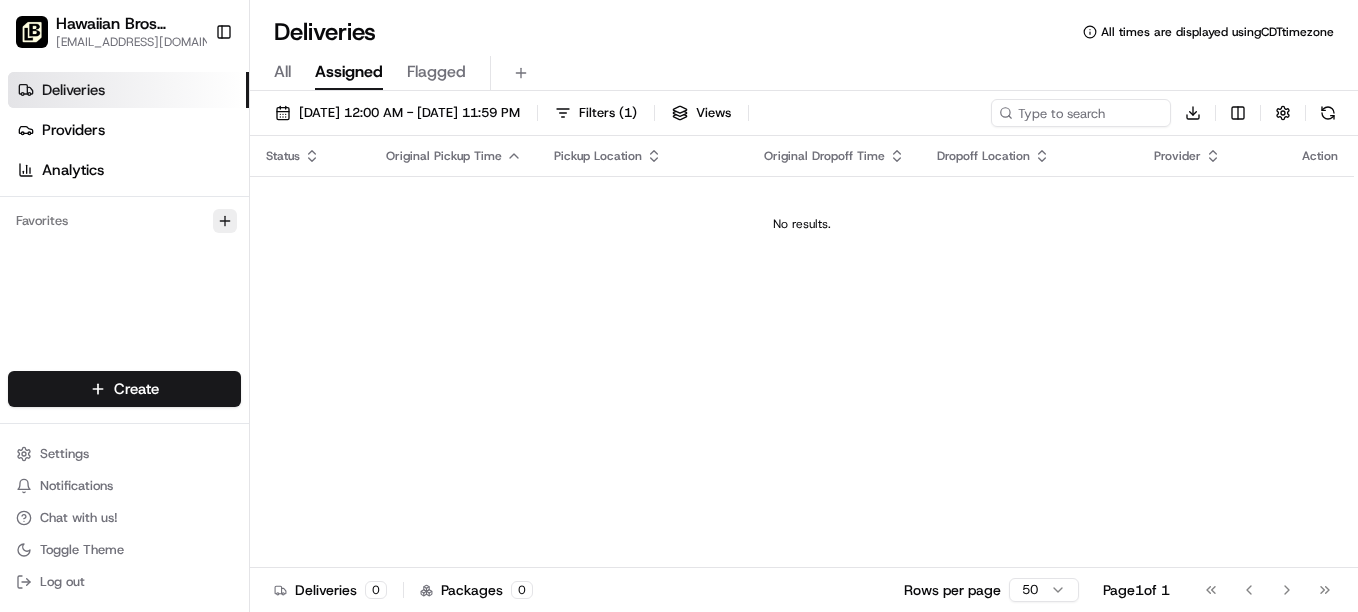 click 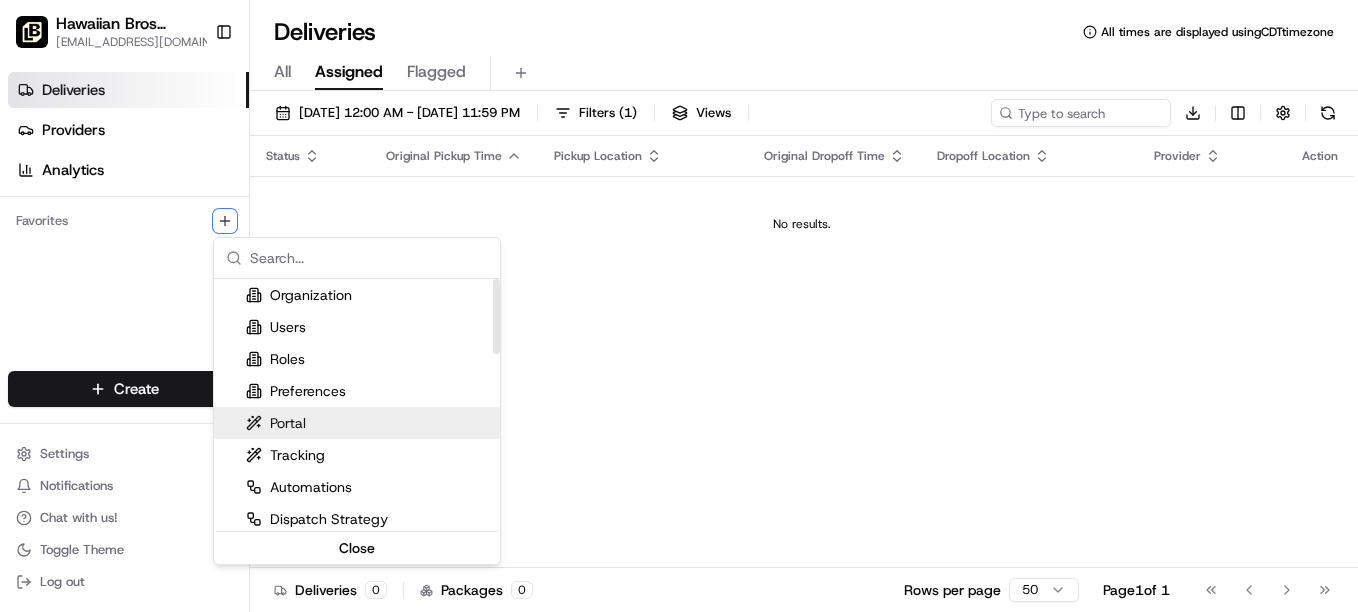 click on "Portal" at bounding box center (276, 423) 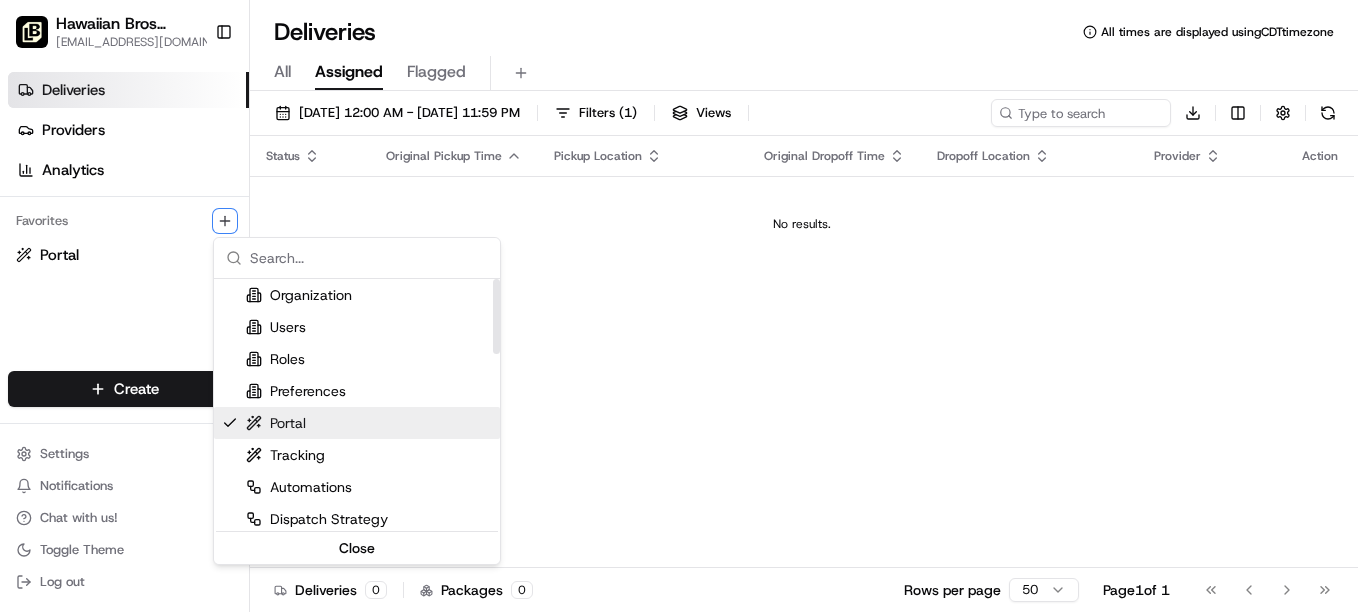 click on "Portal" at bounding box center (276, 423) 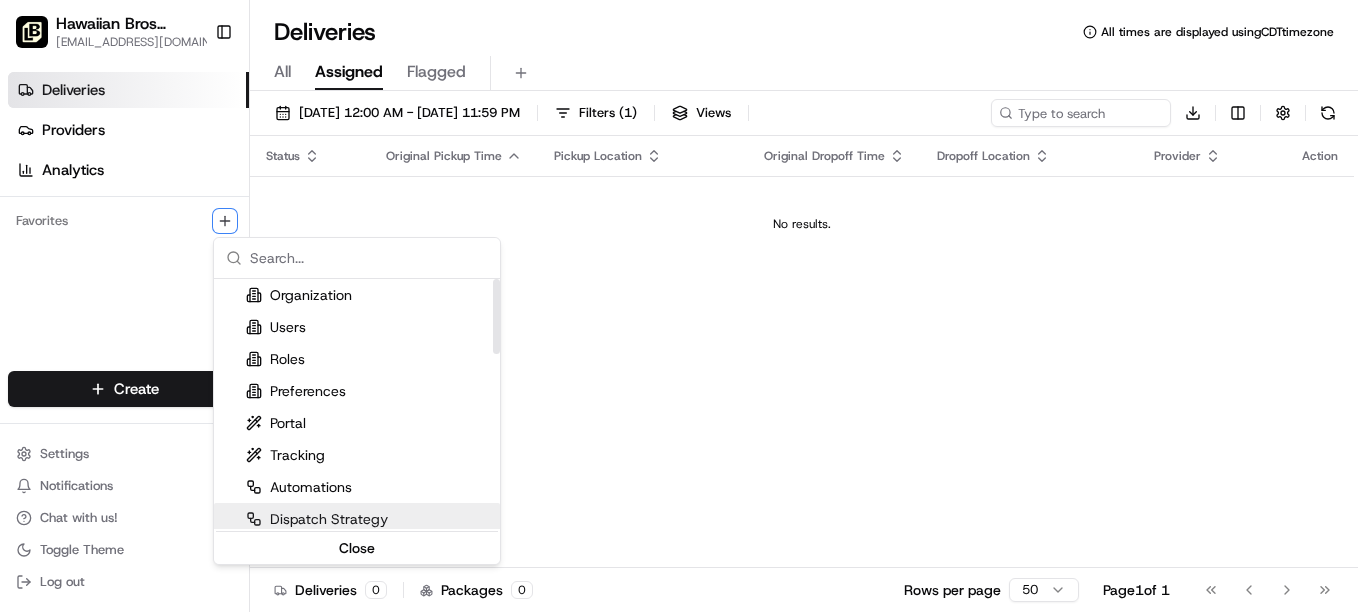 click on "Dispatch Strategy" at bounding box center (317, 519) 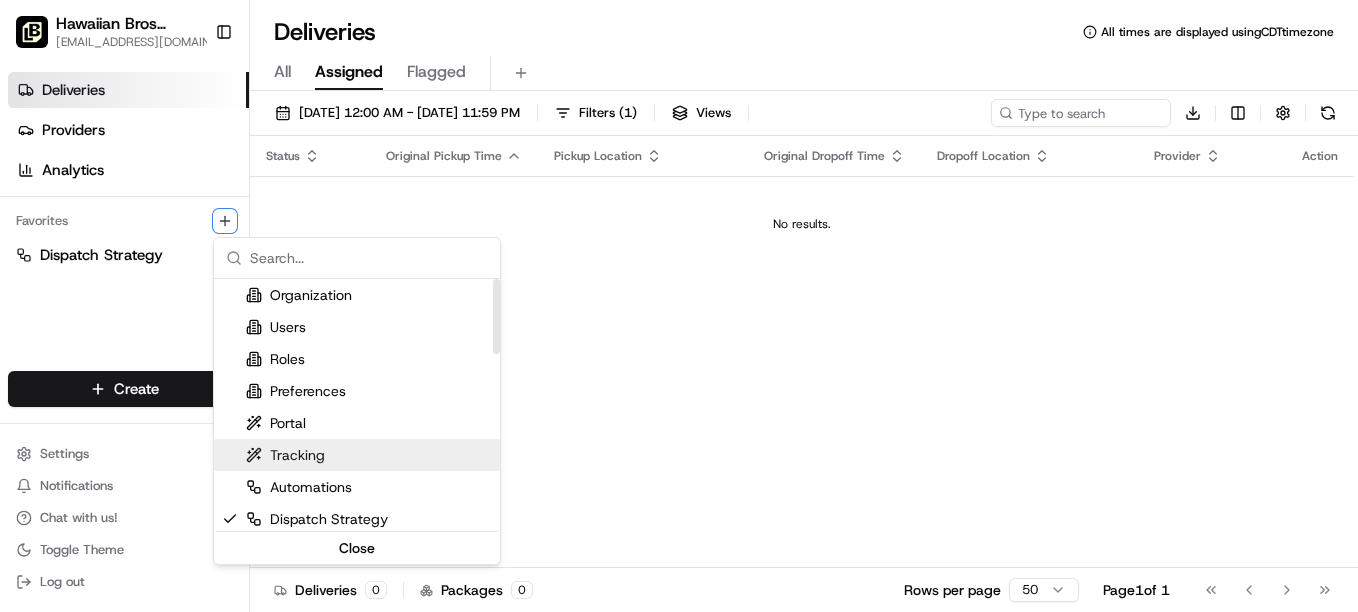 click on "Tracking" at bounding box center (285, 455) 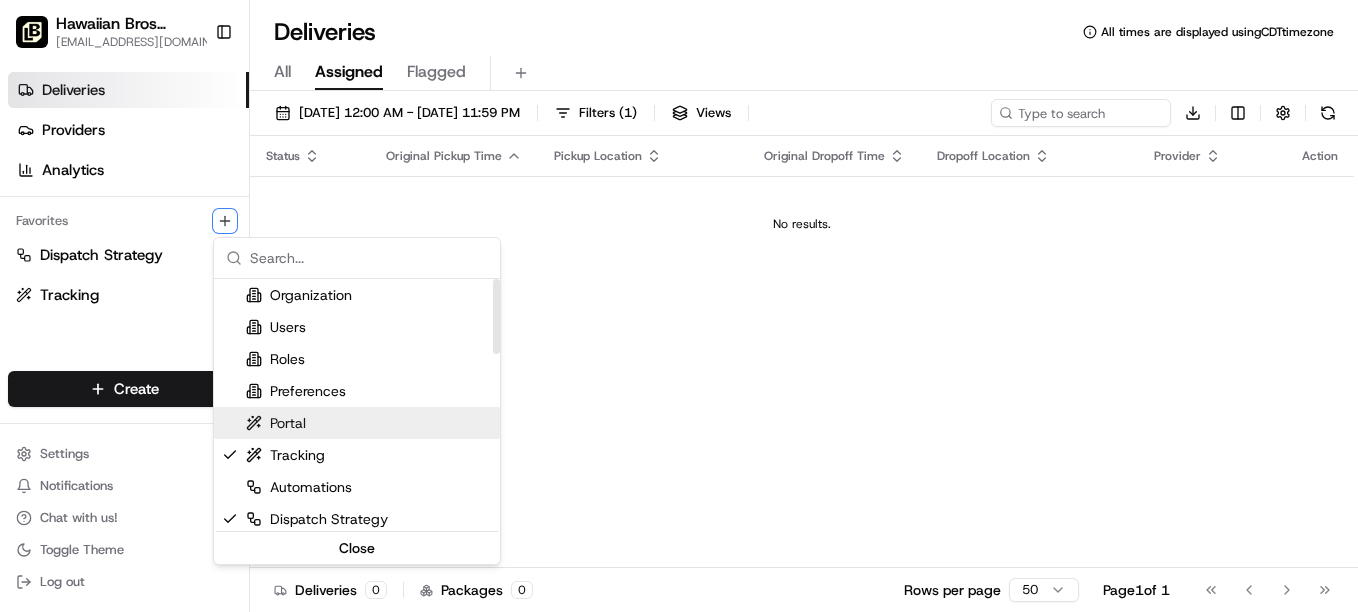 click on "Portal" at bounding box center [276, 423] 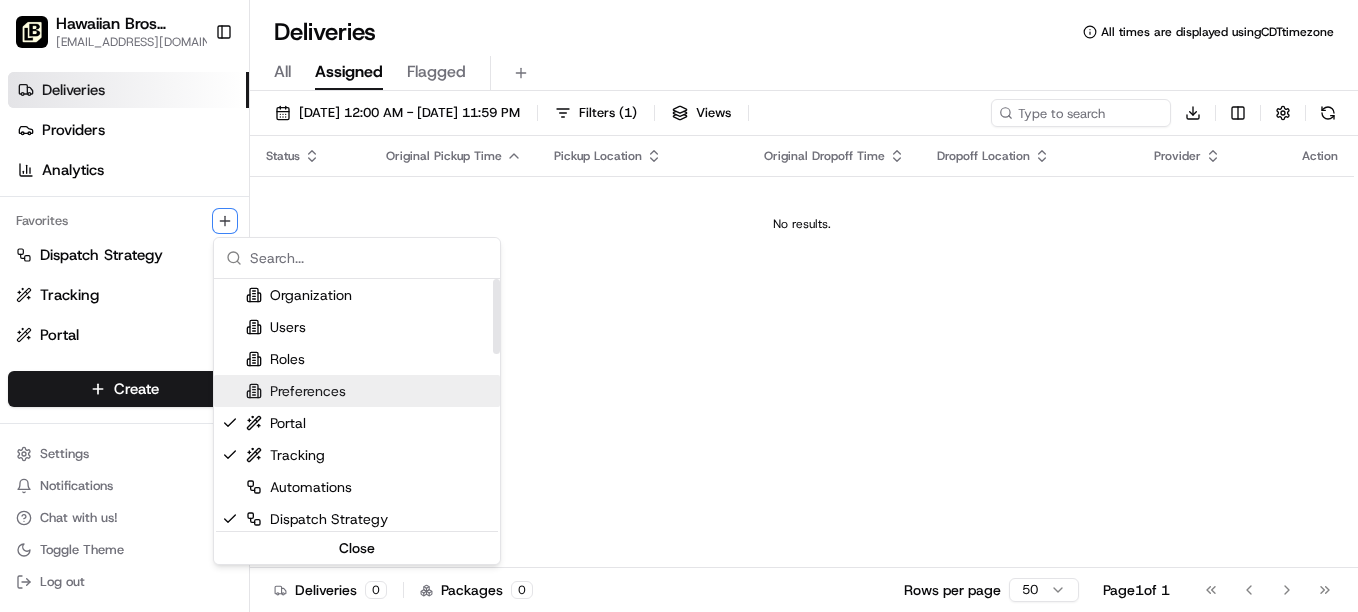 click on "Preferences" at bounding box center (296, 391) 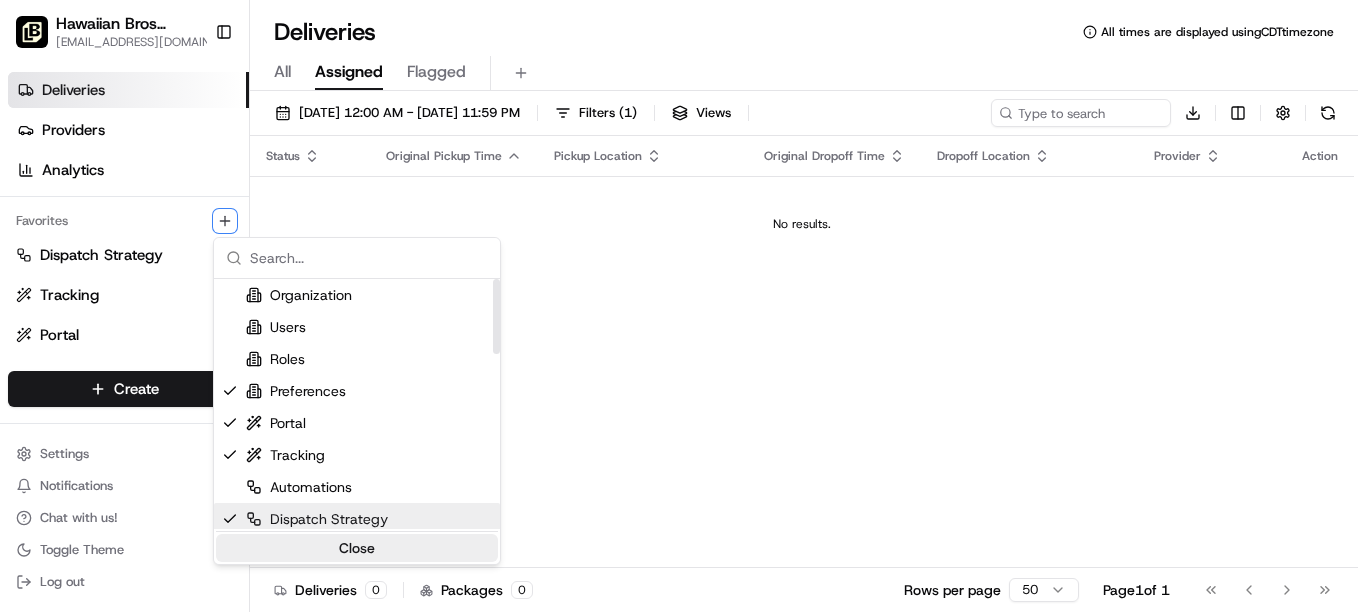 click on "Close" at bounding box center (357, 548) 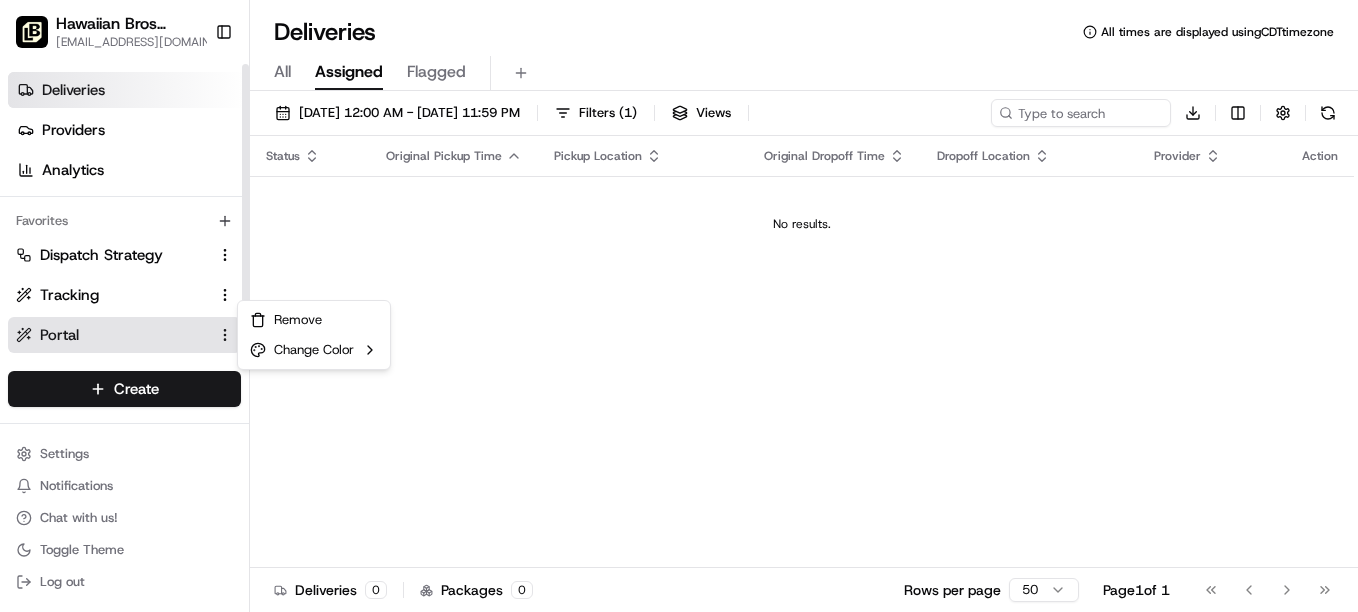 click on "Hawaiian Bros ([GEOGRAPHIC_DATA], [GEOGRAPHIC_DATA]) [EMAIL_ADDRESS][DOMAIN_NAME] Toggle Sidebar Deliveries Providers Analytics Favorites Dispatch Strategy Tracking Portal Preferences Main Menu Members & Organization Organization Users Roles Preferences Customization Tracking Orchestration Automations Dispatch Strategy Locations Pickup Locations Dropoff Locations Billing Billing Refund Requests Integrations Notification Triggers Webhooks API Keys Request Logs Create Settings Notifications Chat with us! Toggle Theme Log out Deliveries All times are displayed using  CDT  timezone All Assigned Flagged [DATE] 12:00 AM - [DATE] 11:59 PM Filters ( 1 ) Views Download Status Original Pickup Time Pickup Location Original Dropoff Time Dropoff Location Provider Action No results. Deliveries 0 Packages 0 Rows per page 50 Page  1  of   1 Go to first page Go to previous page Go to next page Go to last page" at bounding box center [679, 306] 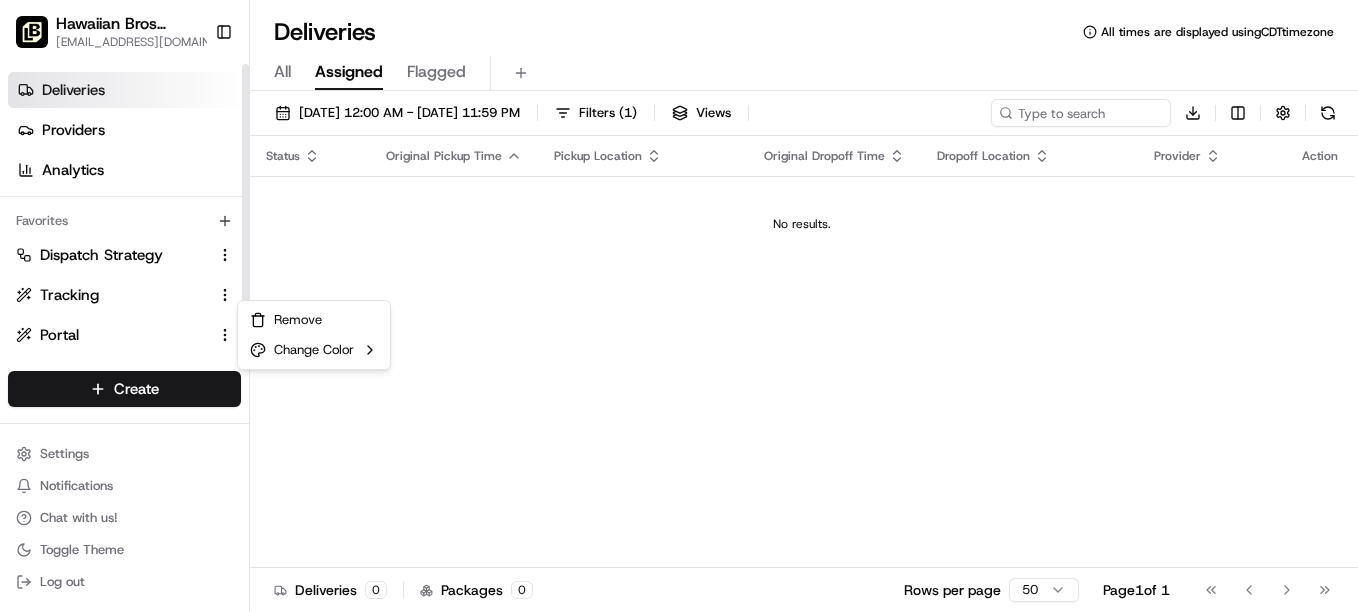 click on "Hawaiian Bros ([GEOGRAPHIC_DATA], [GEOGRAPHIC_DATA]) [EMAIL_ADDRESS][DOMAIN_NAME] Toggle Sidebar Deliveries Providers Analytics Favorites Dispatch Strategy Tracking Portal Preferences Main Menu Members & Organization Organization Users Roles Preferences Customization Tracking Orchestration Automations Dispatch Strategy Locations Pickup Locations Dropoff Locations Billing Billing Refund Requests Integrations Notification Triggers Webhooks API Keys Request Logs Create Settings Notifications Chat with us! Toggle Theme Log out Deliveries All times are displayed using  CDT  timezone All Assigned Flagged [DATE] 12:00 AM - [DATE] 11:59 PM Filters ( 1 ) Views Download Status Original Pickup Time Pickup Location Original Dropoff Time Dropoff Location Provider Action No results. Deliveries 0 Packages 0 Rows per page 50 Page  1  of   1 Go to first page Go to previous page Go to next page Go to last page" at bounding box center (679, 306) 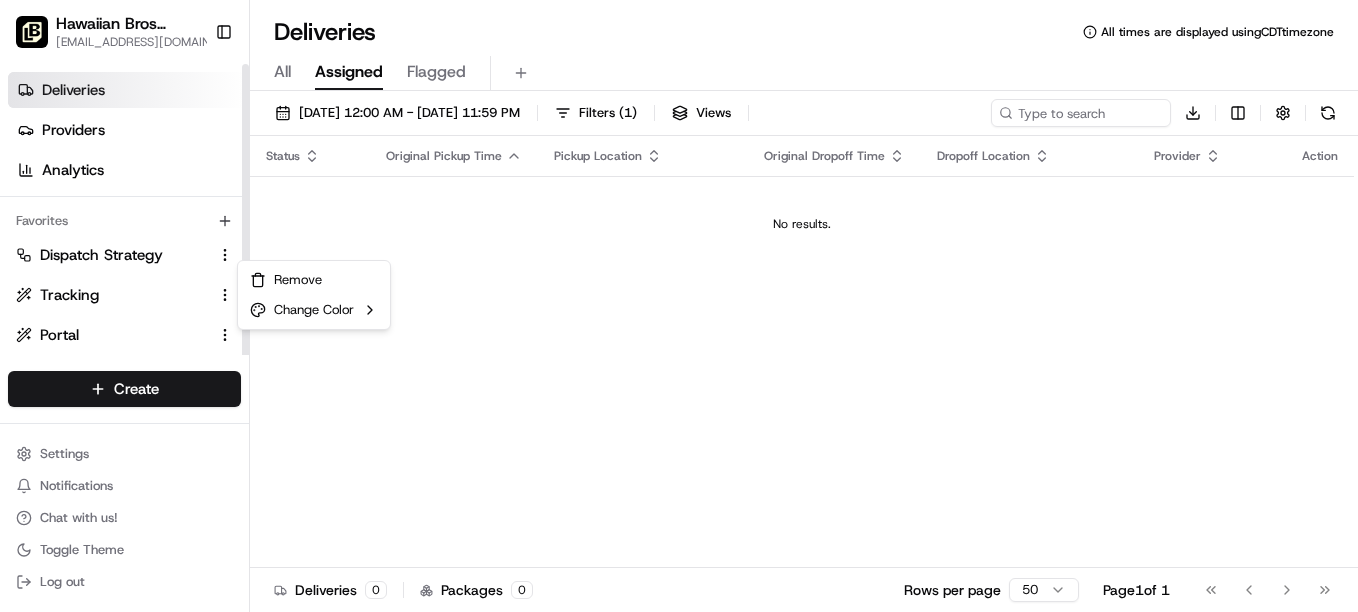 click on "Hawaiian Bros ([GEOGRAPHIC_DATA], [GEOGRAPHIC_DATA]) [EMAIL_ADDRESS][DOMAIN_NAME] Toggle Sidebar Deliveries Providers Analytics Favorites Dispatch Strategy Tracking Portal Preferences Main Menu Members & Organization Organization Users Roles Preferences Customization Tracking Orchestration Automations Dispatch Strategy Locations Pickup Locations Dropoff Locations Billing Billing Refund Requests Integrations Notification Triggers Webhooks API Keys Request Logs Create Settings Notifications Chat with us! Toggle Theme Log out Deliveries All times are displayed using  CDT  timezone All Assigned Flagged [DATE] 12:00 AM - [DATE] 11:59 PM Filters ( 1 ) Views Download Status Original Pickup Time Pickup Location Original Dropoff Time Dropoff Location Provider Action No results. Deliveries 0 Packages 0 Rows per page 50 Page  1  of   1 Go to first page Go to previous page Go to next page Go to last page" at bounding box center [679, 306] 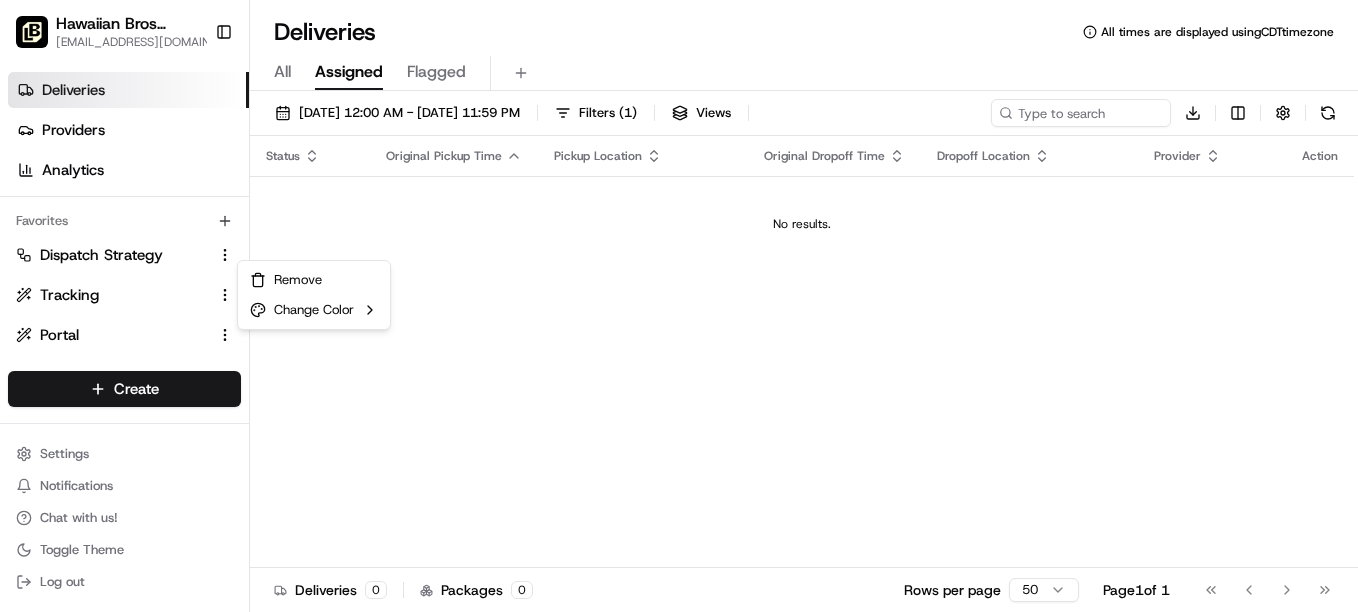 click on "Hawaiian Bros ([GEOGRAPHIC_DATA], [GEOGRAPHIC_DATA]) [EMAIL_ADDRESS][DOMAIN_NAME] Toggle Sidebar Deliveries Providers Analytics Favorites Dispatch Strategy Tracking Portal Preferences Main Menu Members & Organization Organization Users Roles Preferences Customization Tracking Orchestration Automations Dispatch Strategy Locations Pickup Locations Dropoff Locations Billing Billing Refund Requests Integrations Notification Triggers Webhooks API Keys Request Logs Create Settings Notifications Chat with us! Toggle Theme Log out Deliveries All times are displayed using  CDT  timezone All Assigned Flagged [DATE] 12:00 AM - [DATE] 11:59 PM Filters ( 1 ) Views Download Status Original Pickup Time Pickup Location Original Dropoff Time Dropoff Location Provider Action No results. Deliveries 0 Packages 0 Rows per page 50 Page  1  of   1 Go to first page Go to previous page Go to next page Go to last page" at bounding box center (679, 306) 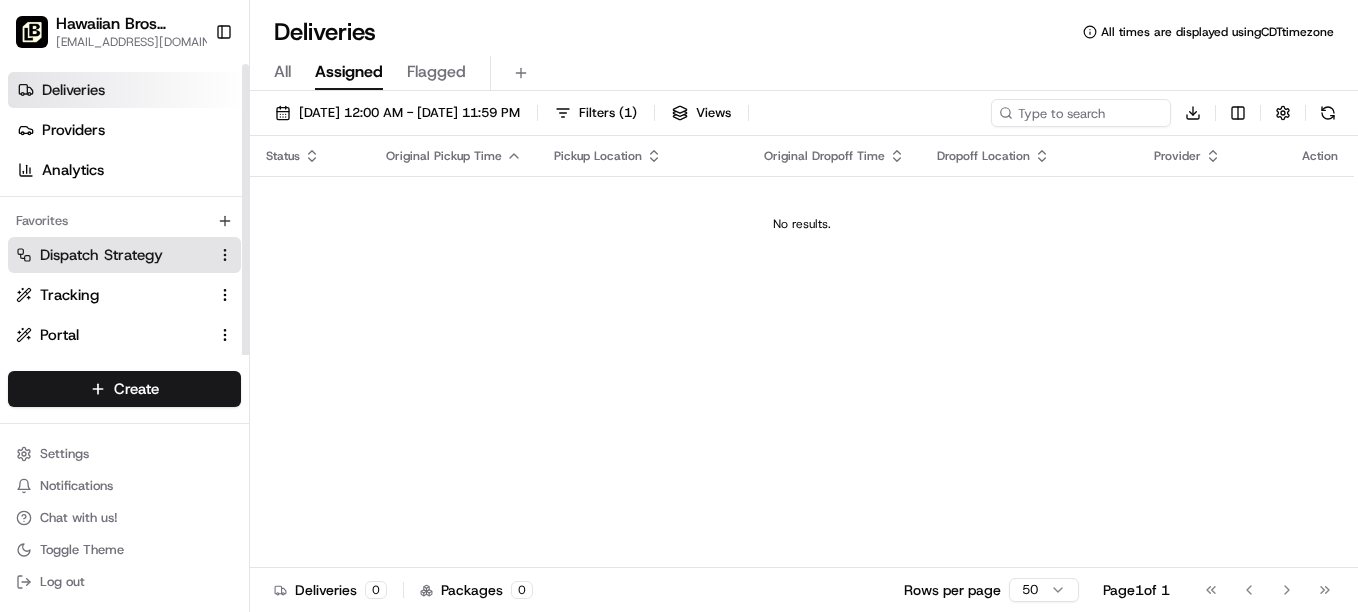 click on "Dispatch Strategy" at bounding box center [101, 255] 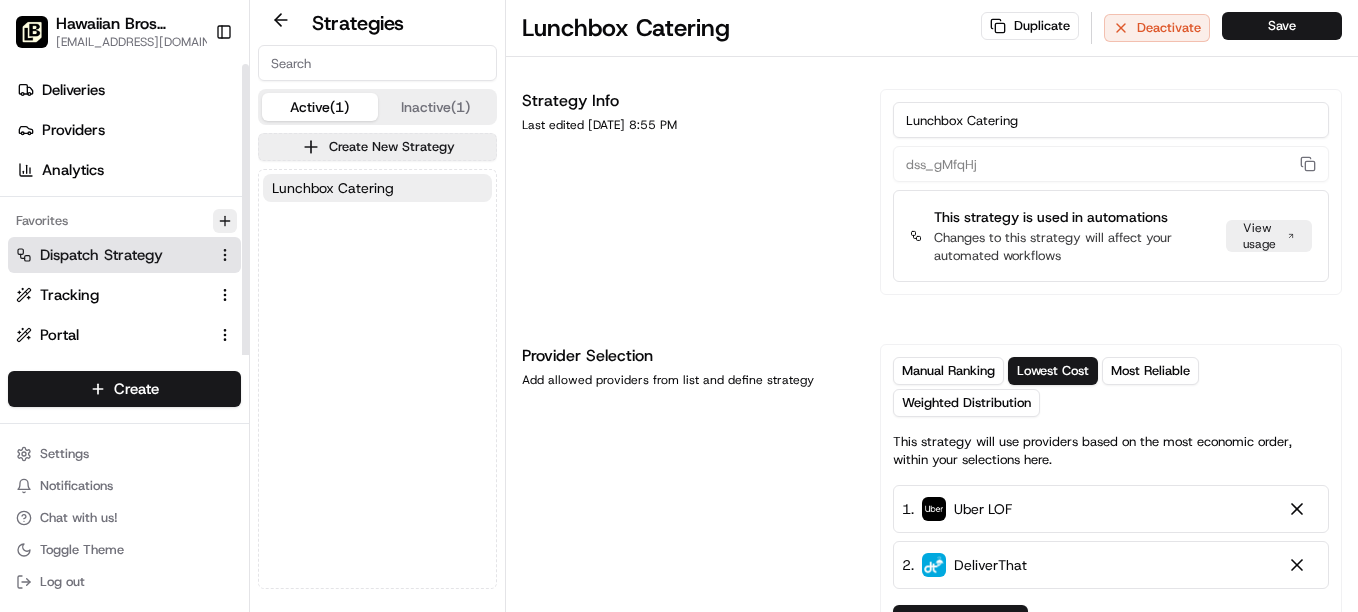click 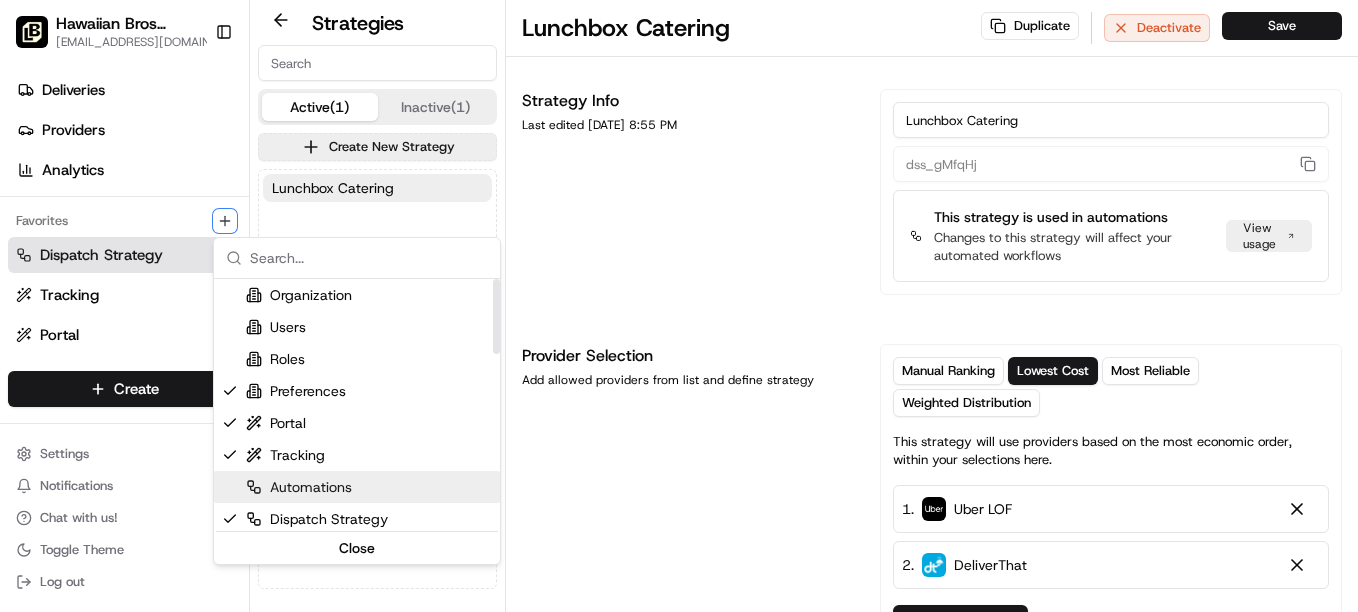 click on "Automations" at bounding box center [299, 487] 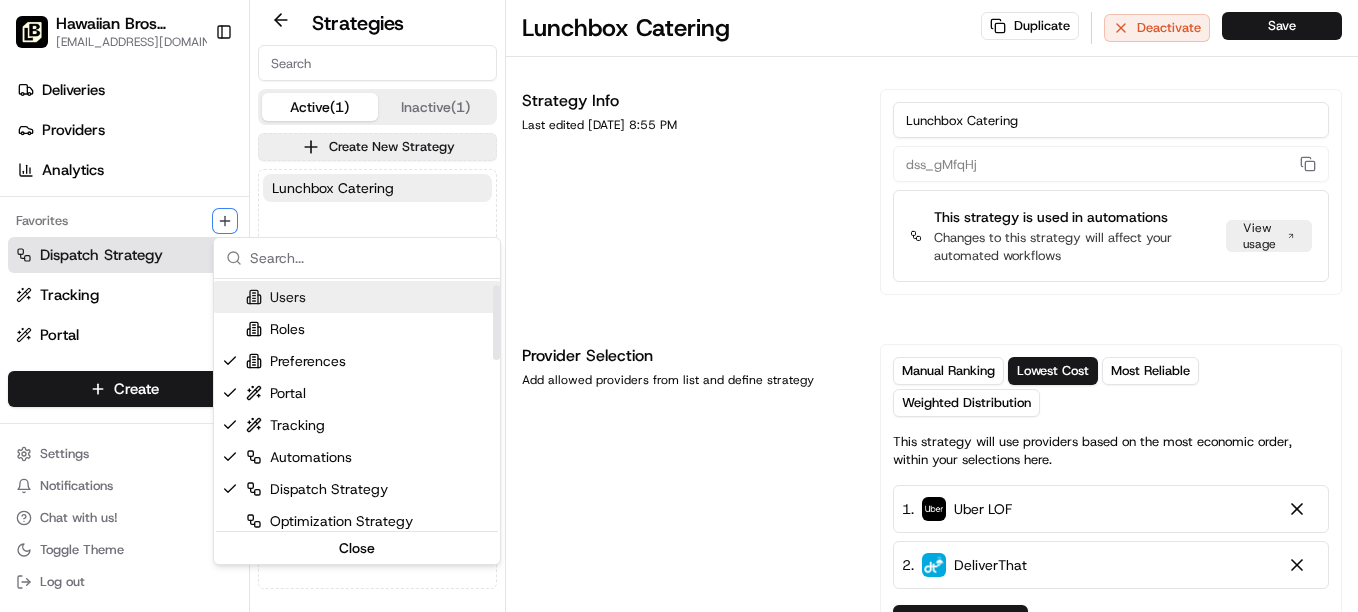 scroll, scrollTop: 0, scrollLeft: 0, axis: both 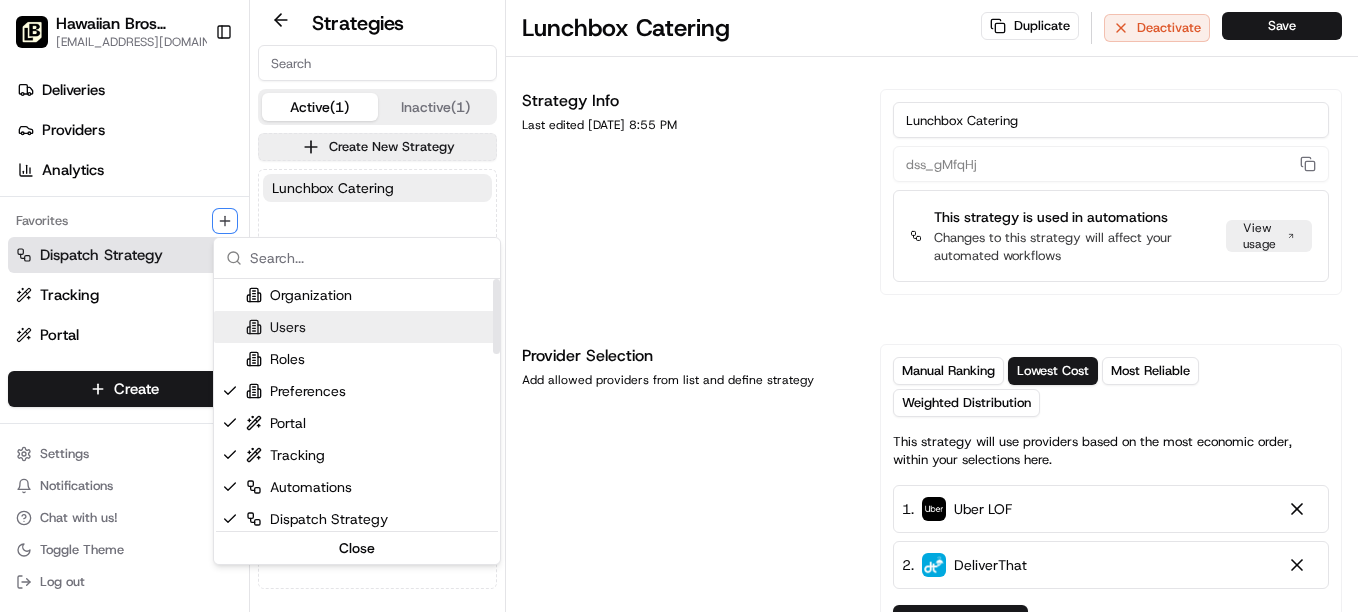click at bounding box center [496, 316] 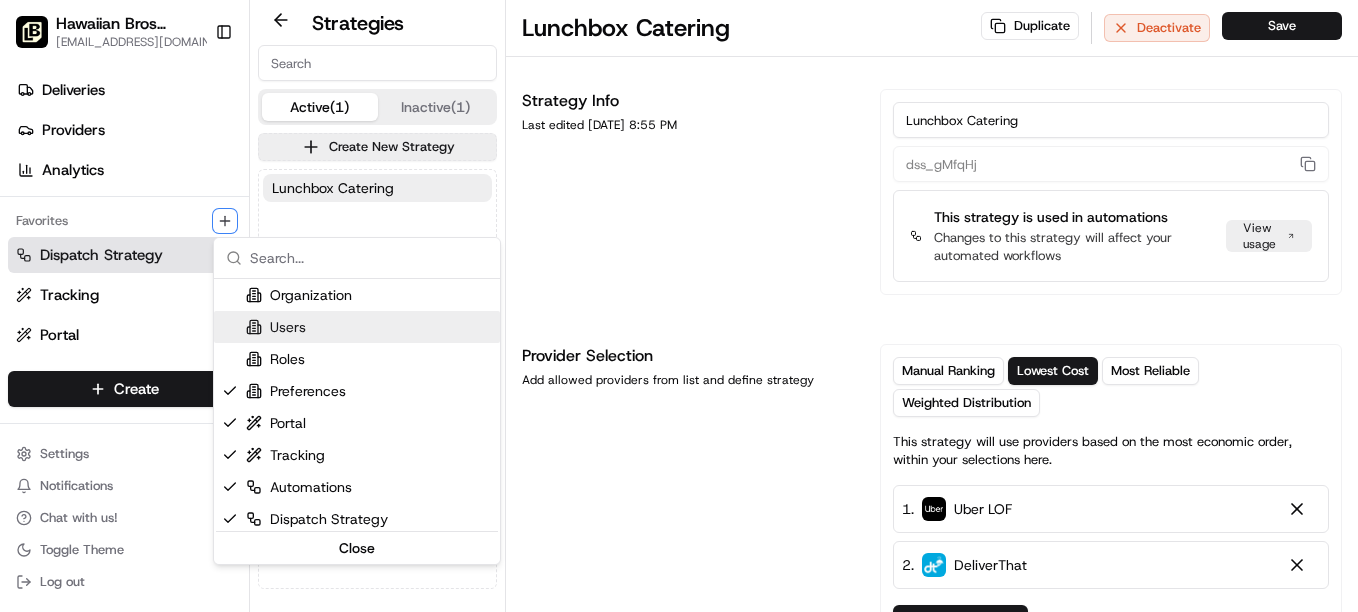 click on "Hawaiian Bros ([GEOGRAPHIC_DATA], [GEOGRAPHIC_DATA]) [EMAIL_ADDRESS][DOMAIN_NAME] Toggle Sidebar Deliveries Providers Analytics Favorites Dispatch Strategy Tracking Portal Preferences Automations Main Menu Members & Organization Organization Users Roles Preferences Customization Tracking Orchestration Automations Dispatch Strategy Locations Pickup Locations Dropoff Locations Billing Billing Refund Requests Integrations Notification Triggers Webhooks API Keys Request Logs Create Settings Notifications Chat with us! Toggle Theme Log out Strategies Active  (1) Inactive  (1) Create New Strategy Lunchbox Catering Lunchbox Catering Duplicate Deactivate Save Strategy Info Last edited [DATE] 8:55 PM Lunchbox Catering dss_gMfqHj This strategy is used in automations Changes to this strategy will affect your automated workflows View usage Provider Selection Add allowed providers from list and define strategy Manual Ranking Lowest Cost Most Reliable Weighted Distribution 1 .     Uber LOF 2 .     DeliverThat - 0 $ +" at bounding box center (679, 306) 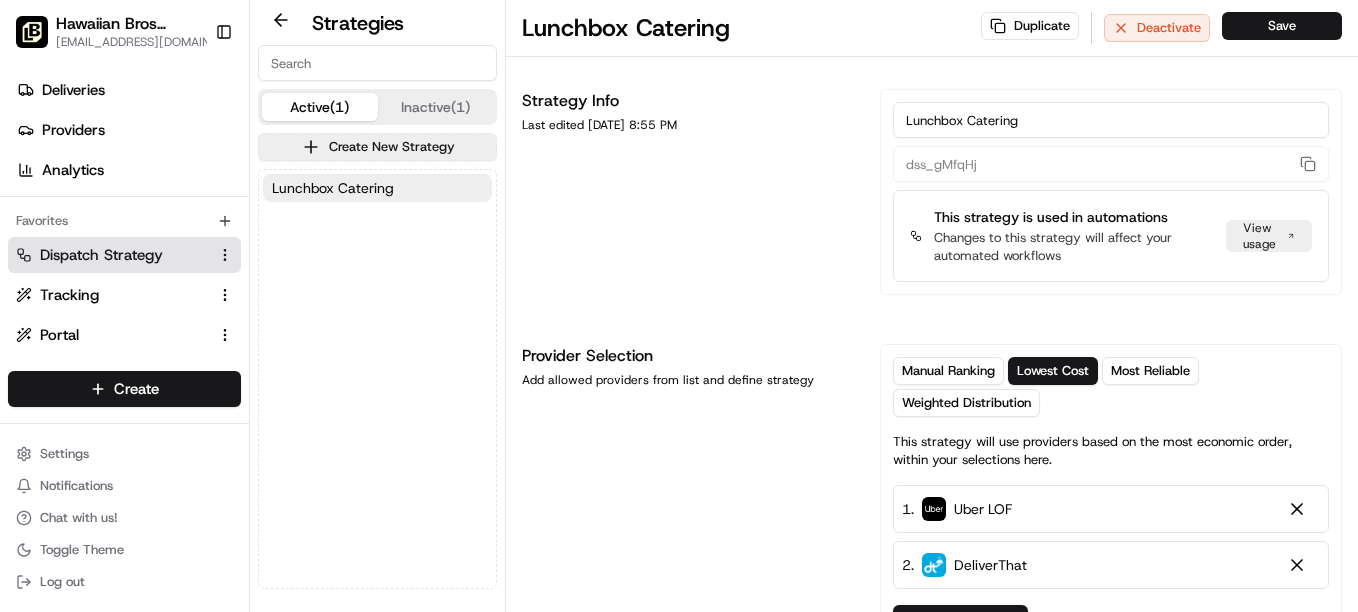 click on "Inactive  (1)" at bounding box center [436, 107] 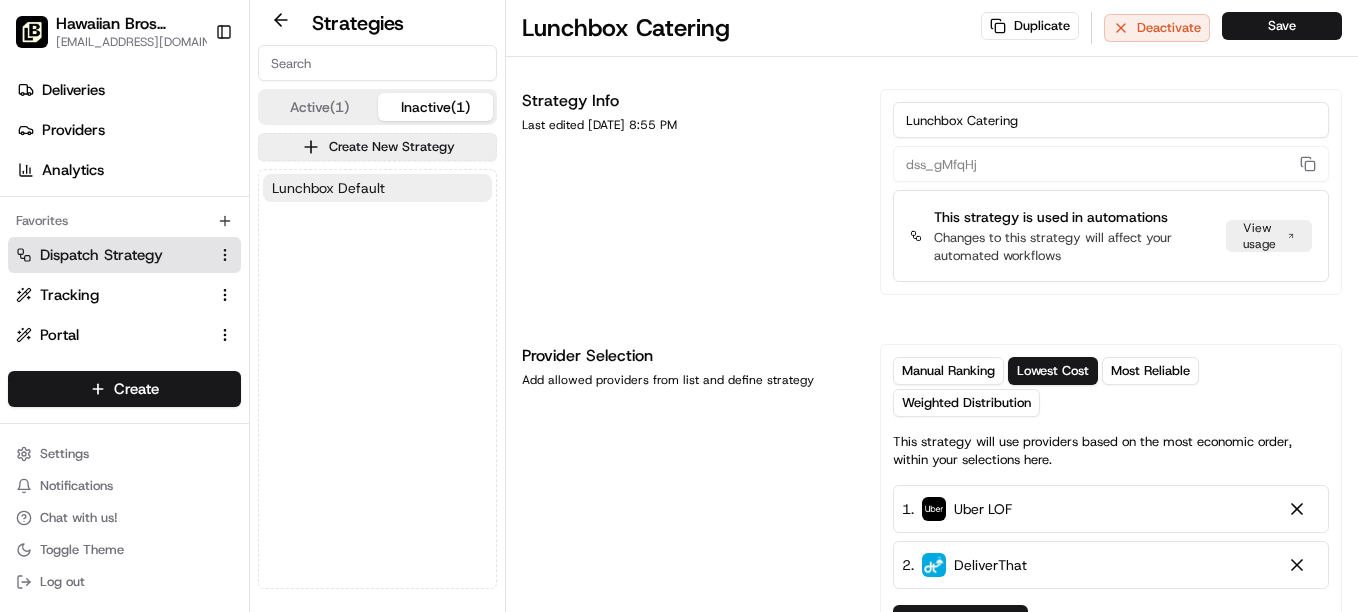 click on "Lunchbox Default" at bounding box center (328, 188) 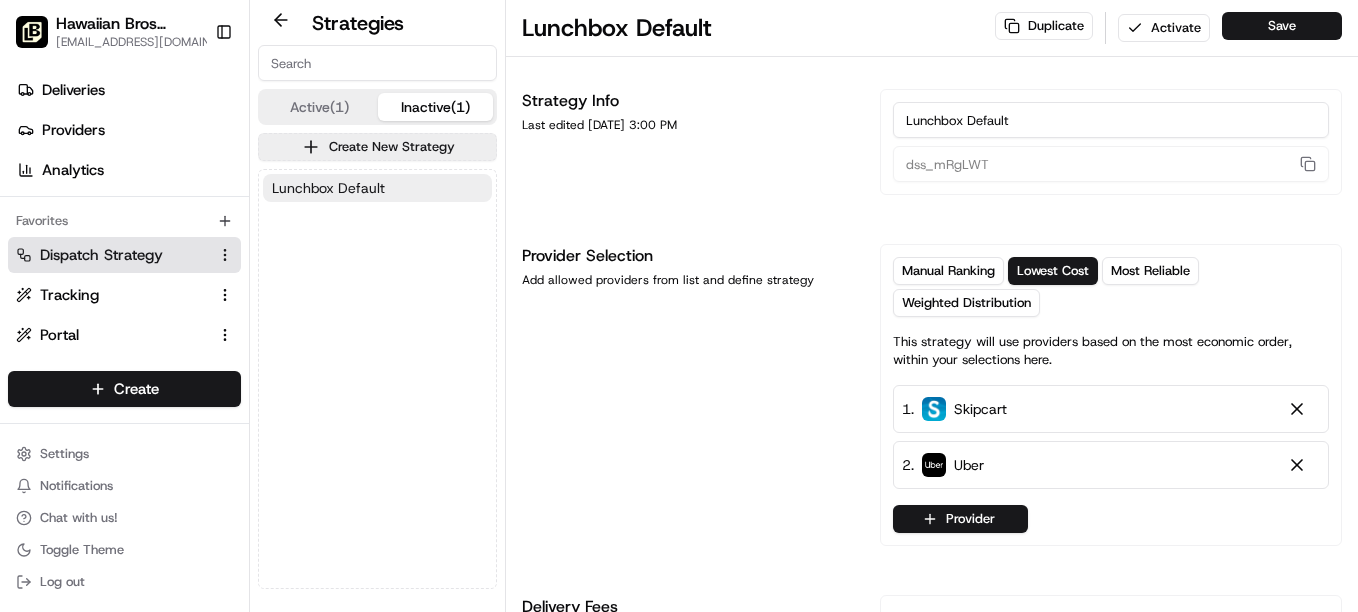 click on "Lunchbox Default" at bounding box center (328, 188) 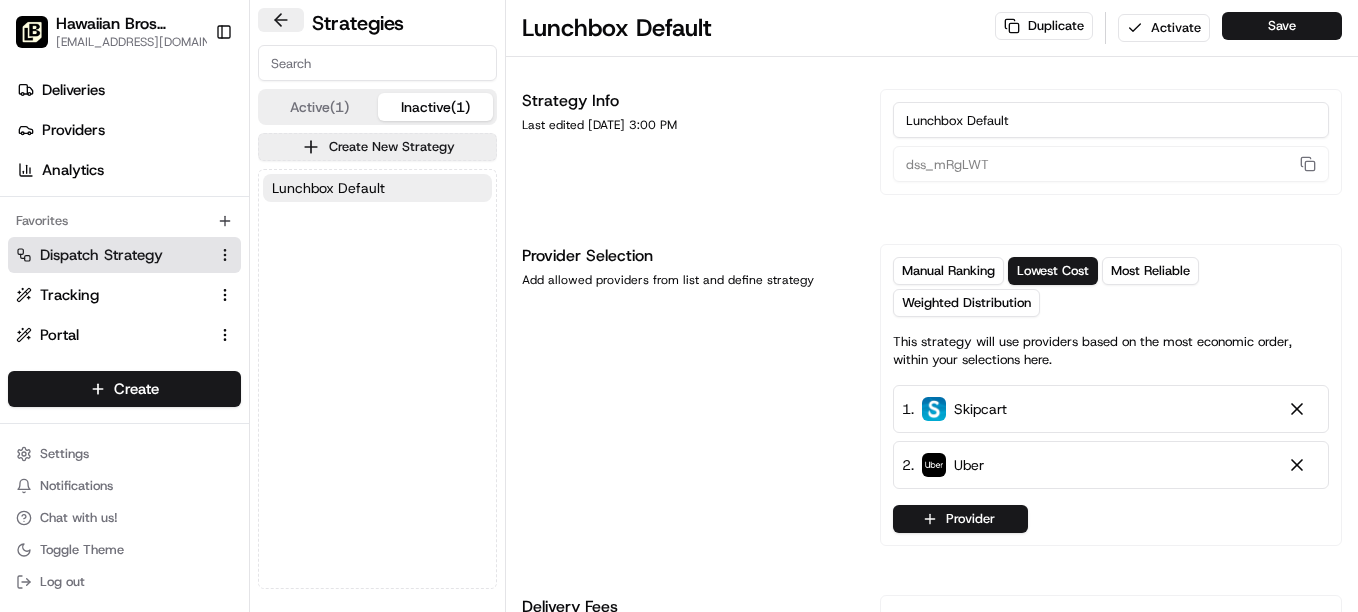 click at bounding box center (281, 20) 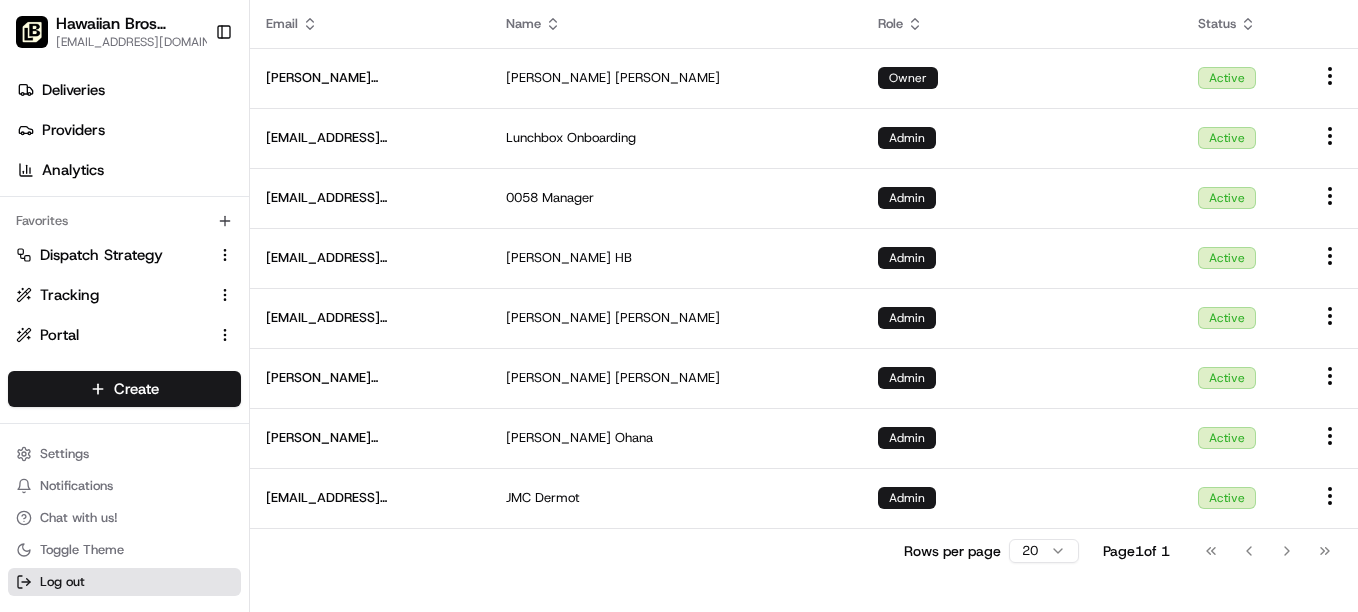 click on "Log out" at bounding box center [62, 582] 